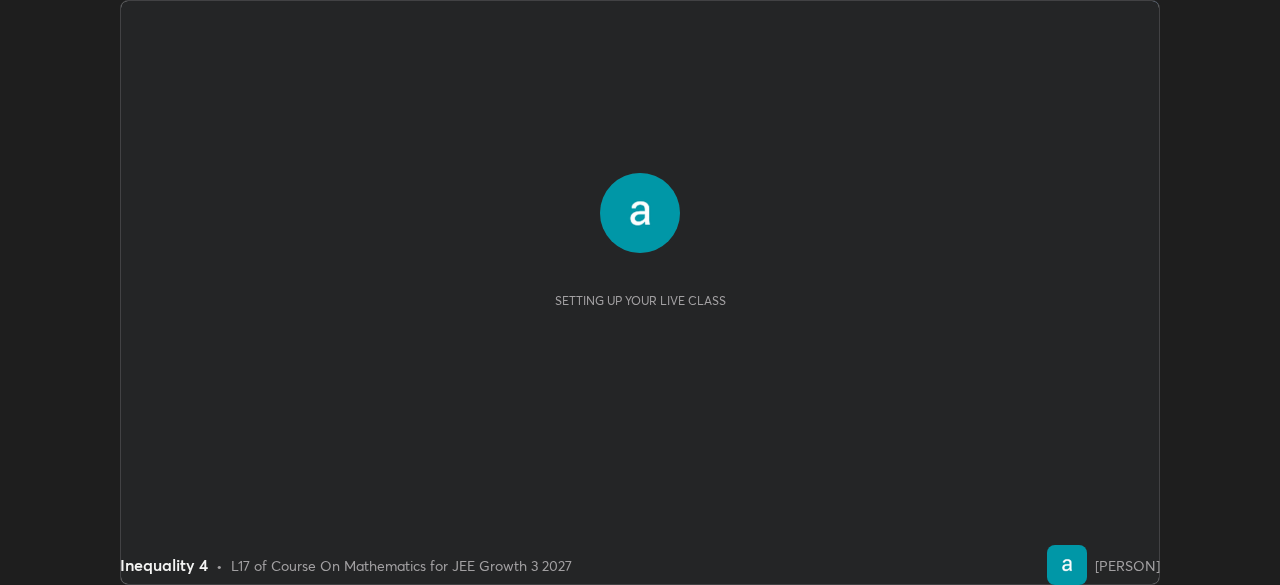 scroll, scrollTop: 0, scrollLeft: 0, axis: both 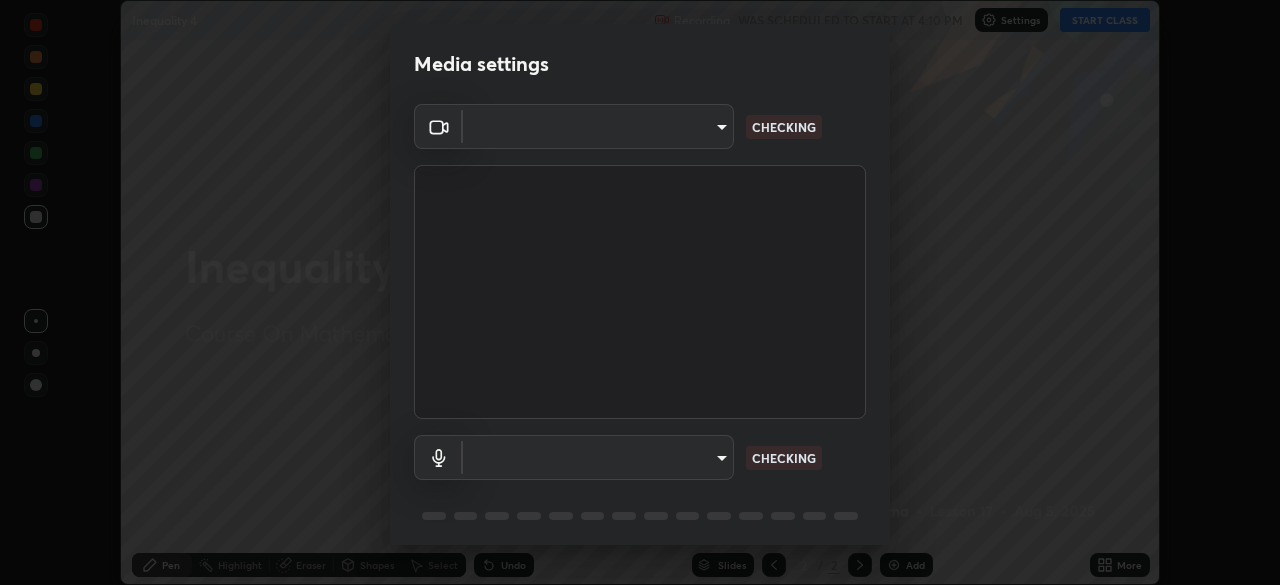 type on "b01729d45edbc9c0263969ae5aeda06708fa428b9a77102190d554404ede5bbd" 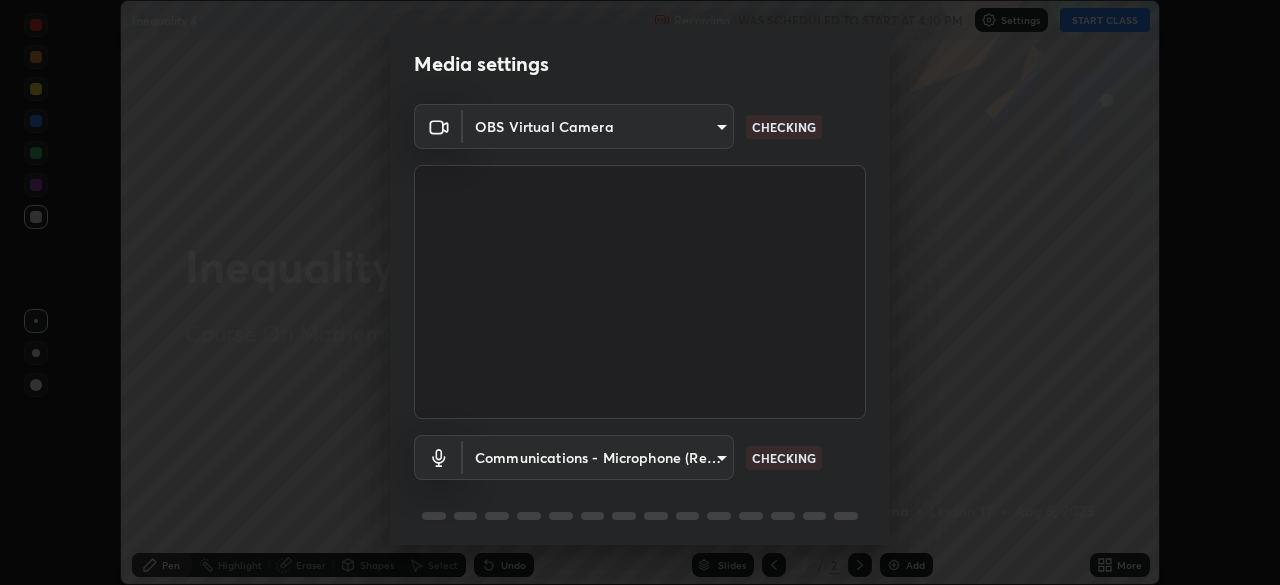 scroll, scrollTop: 71, scrollLeft: 0, axis: vertical 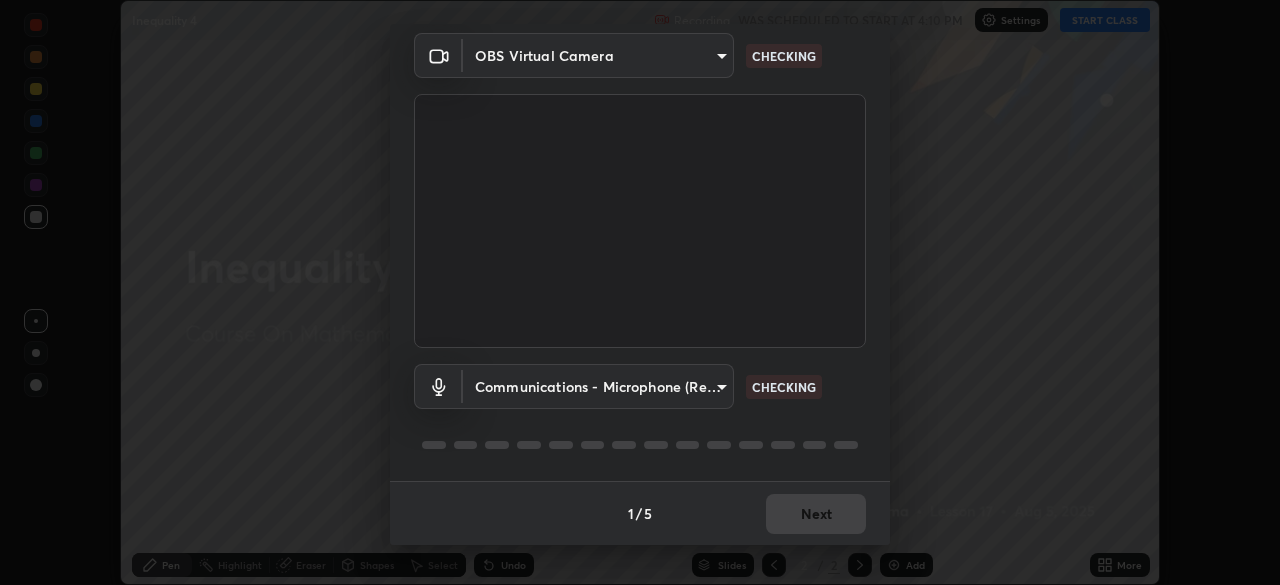 click on "Erase all Inequality 4 Recording WAS SCHEDULED TO START AT  4:10 PM Settings START CLASS Setting up your live class Inequality 4 • L17 of Course On Mathematics for JEE Growth 3 2027 [PERSON] Pen Highlight Eraser Shapes Select Undo Slides 2 / 2 Add More No doubts shared Encourage your learners to ask a doubt for better clarity Report an issue Reason for reporting Buffering Chat not working Audio - Video sync issue Educator video quality low ​ Attach an image Report Media settings OBS Virtual Camera [HASH] CHECKING Communications - Microphone (Realtek High Definition Audio) communications CHECKING 1 / 5 Next" at bounding box center [640, 292] 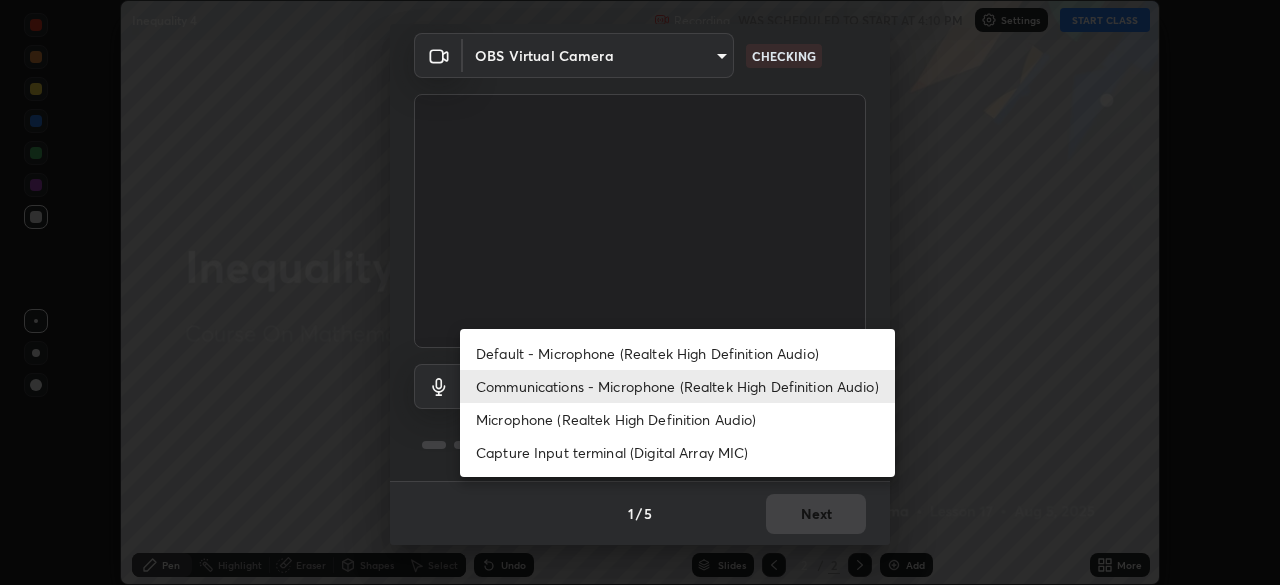 click on "Default - Microphone (Realtek High Definition Audio)" at bounding box center [677, 353] 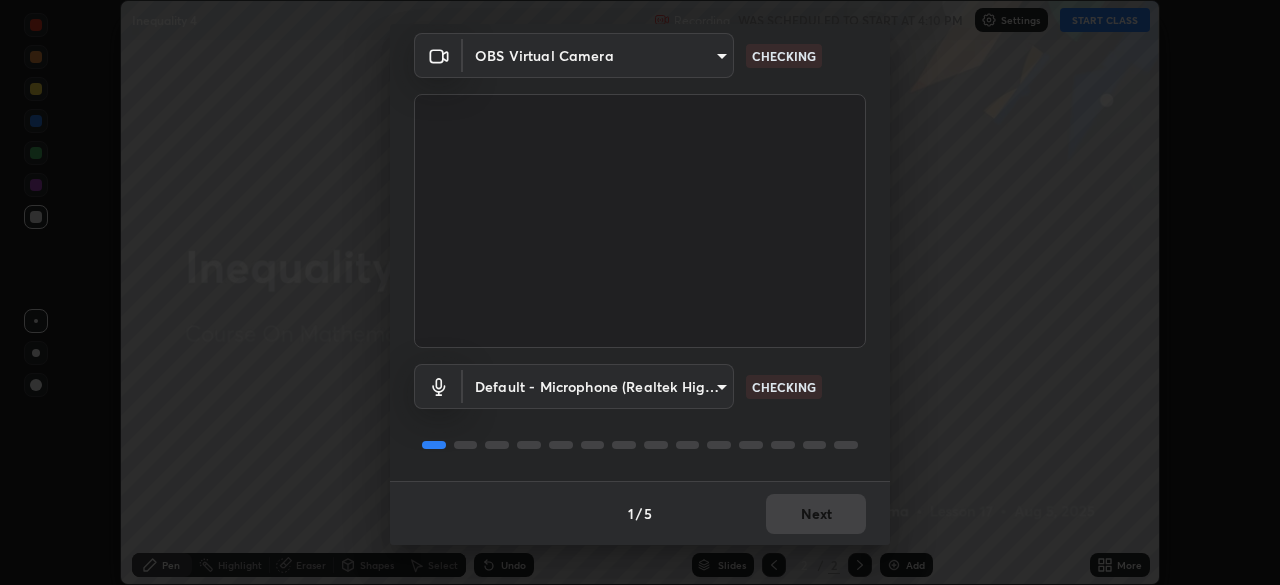 click on "Default - Microphone (Realtek High Definition Audio) default CHECKING" at bounding box center (640, 414) 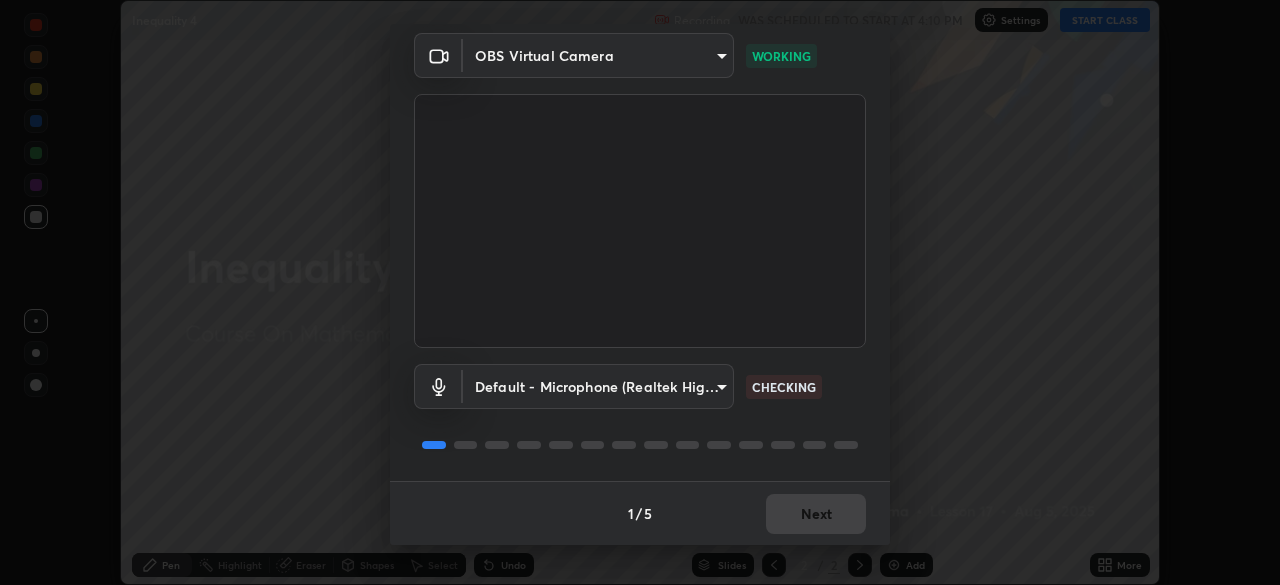 click on "Erase all Inequality 4 Recording WAS SCHEDULED TO START AT  4:10 PM Settings START CLASS Setting up your live class Inequality 4 • L17 of Course On Mathematics for JEE Growth 3 2027 [PERSON] Pen Highlight Eraser Shapes Select Undo Slides 2 / 2 Add More No doubts shared Encourage your learners to ask a doubt for better clarity Report an issue Reason for reporting Buffering Chat not working Audio - Video sync issue Educator video quality low ​ Attach an image Report Media settings OBS Virtual Camera [HASH] WORKING Default - Microphone (Realtek High Definition Audio) default CHECKING 1 / 5 Next" at bounding box center (640, 292) 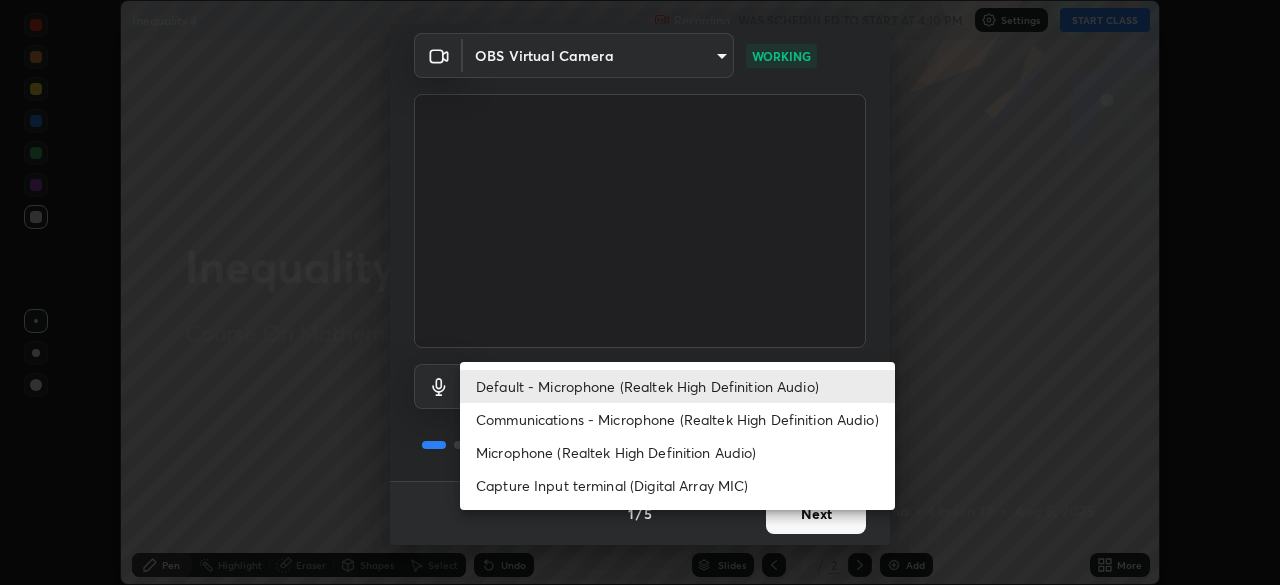 click at bounding box center (640, 292) 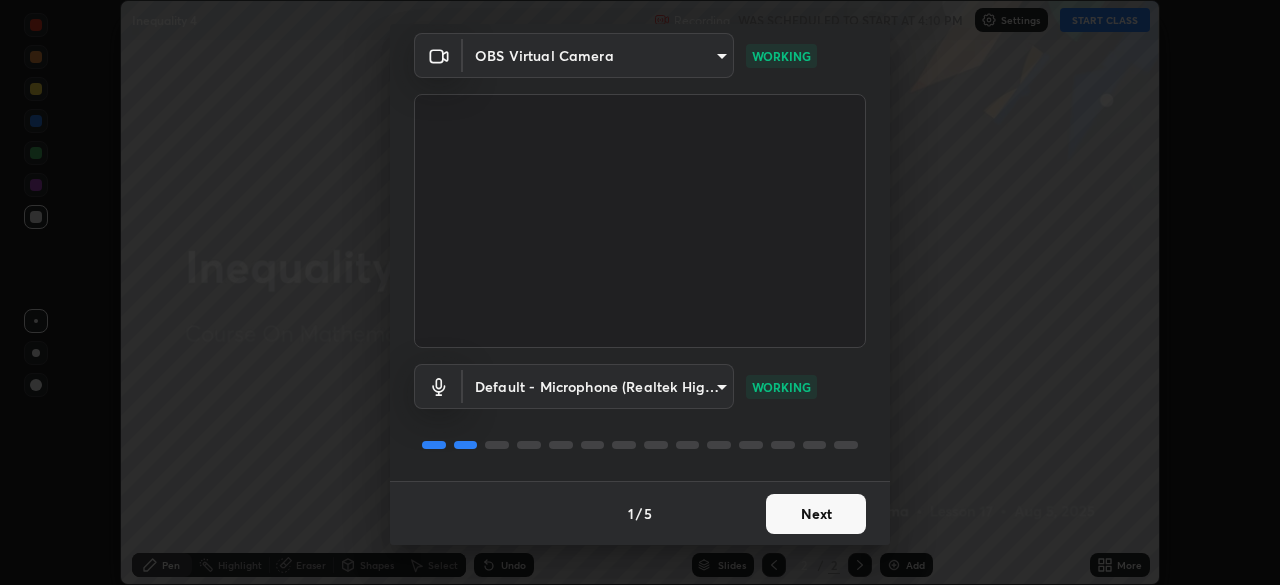 click on "Next" at bounding box center [816, 514] 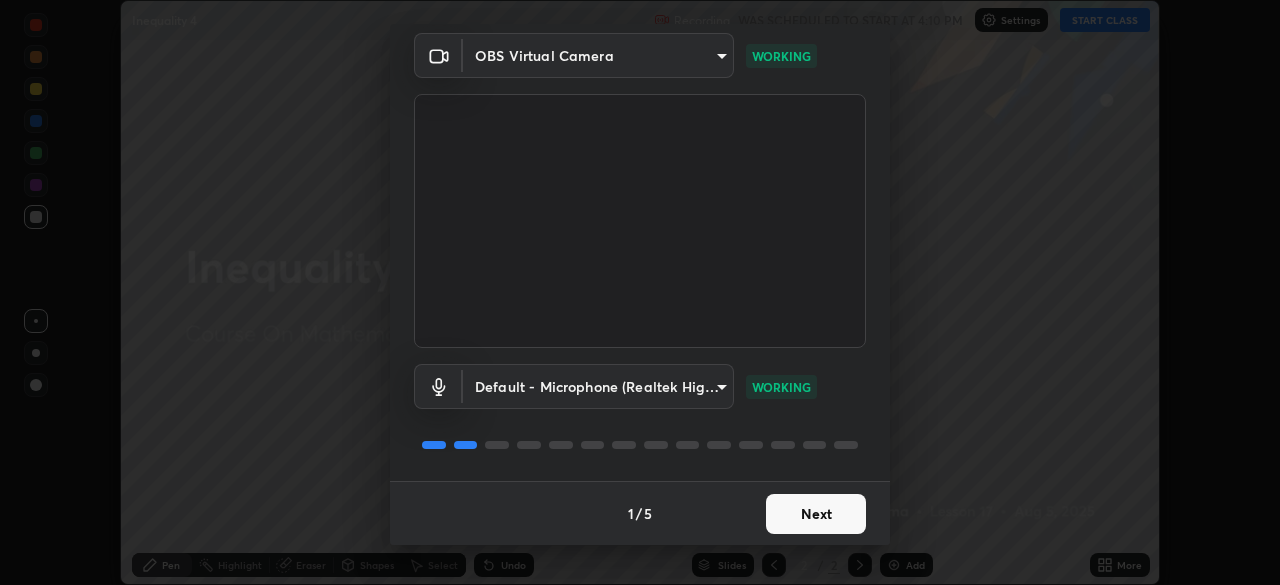 scroll, scrollTop: 0, scrollLeft: 0, axis: both 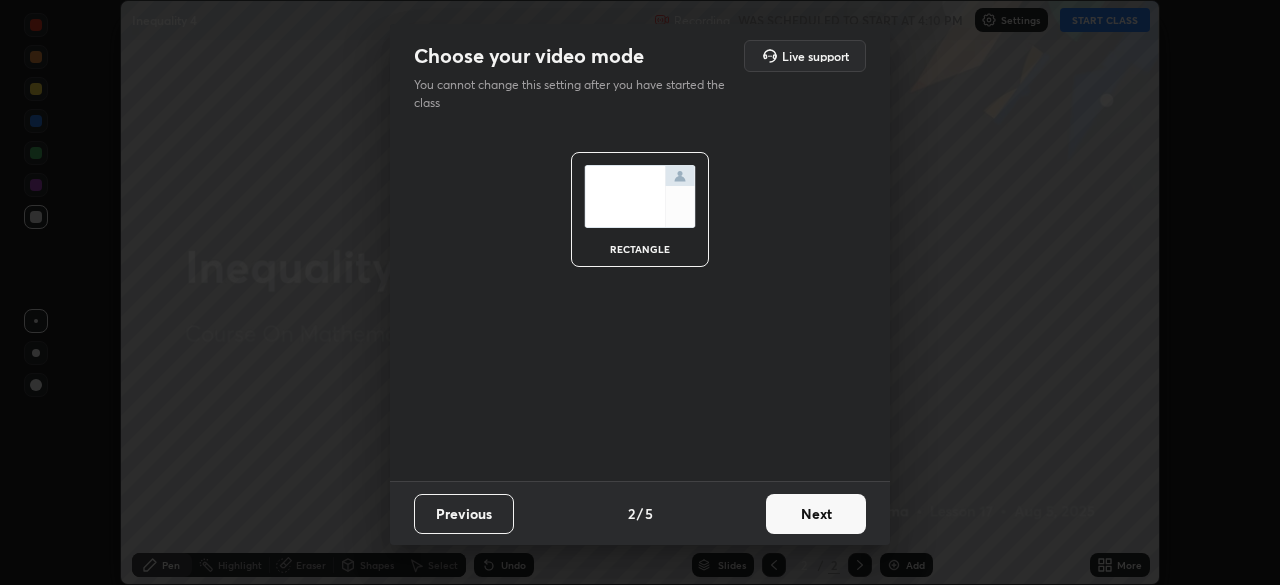 click on "Next" at bounding box center (816, 514) 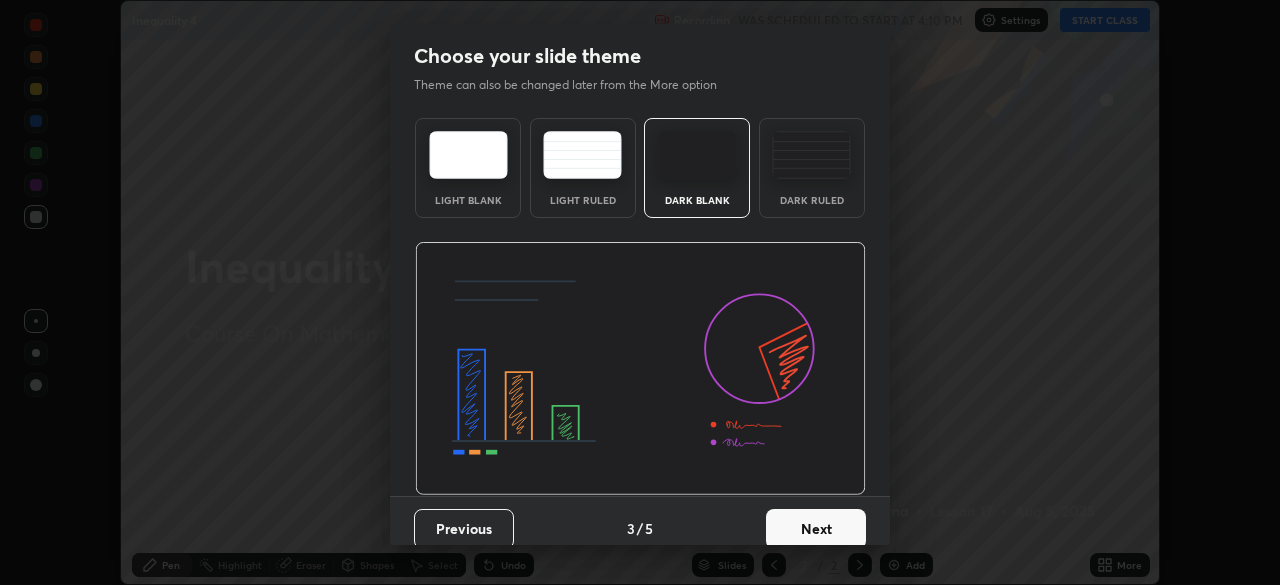 click on "Next" at bounding box center [816, 529] 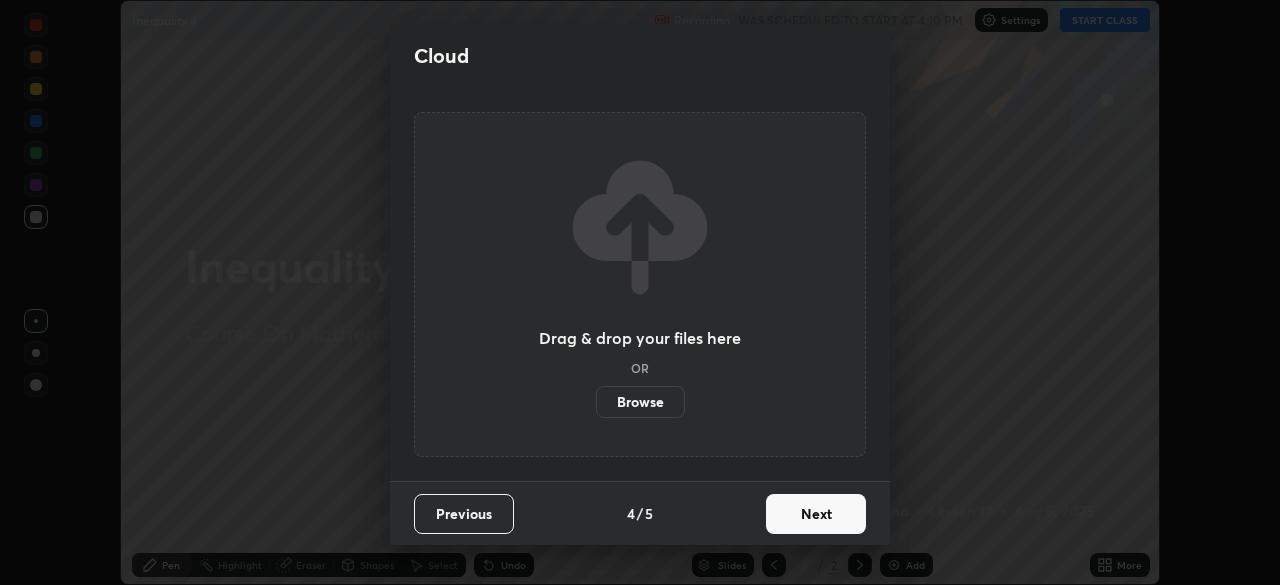 click on "Next" at bounding box center [816, 514] 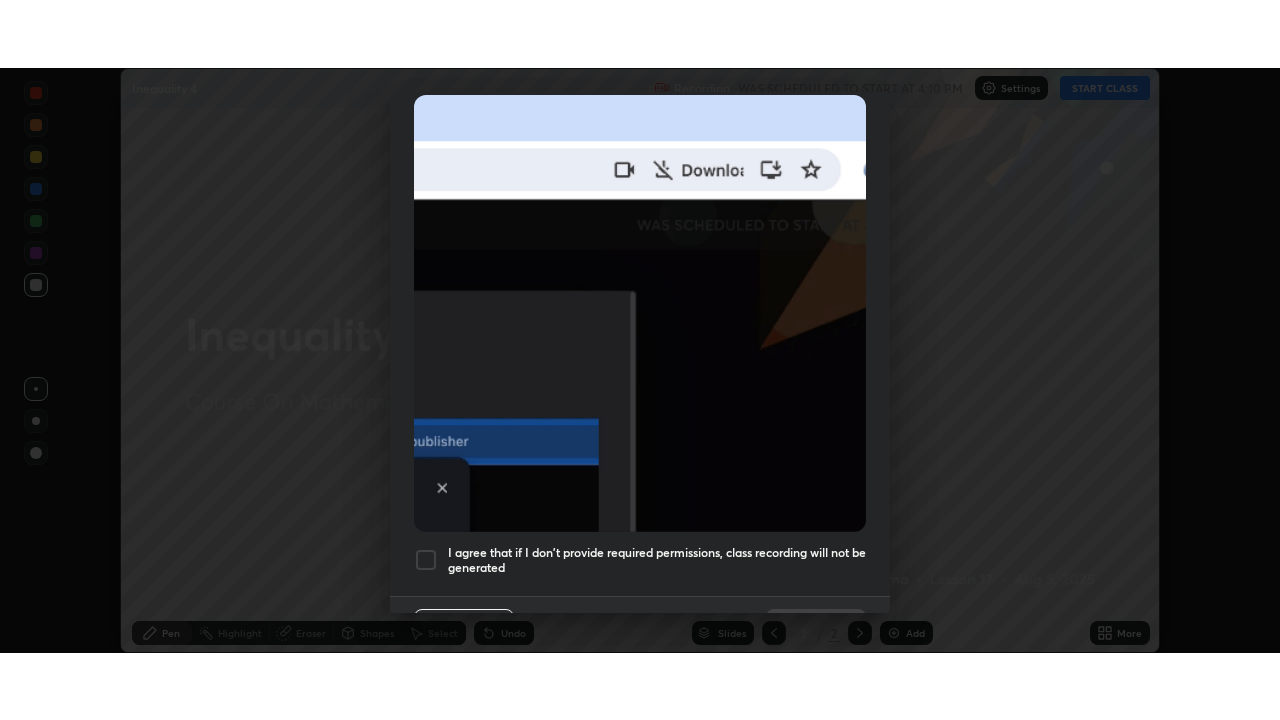 scroll, scrollTop: 450, scrollLeft: 0, axis: vertical 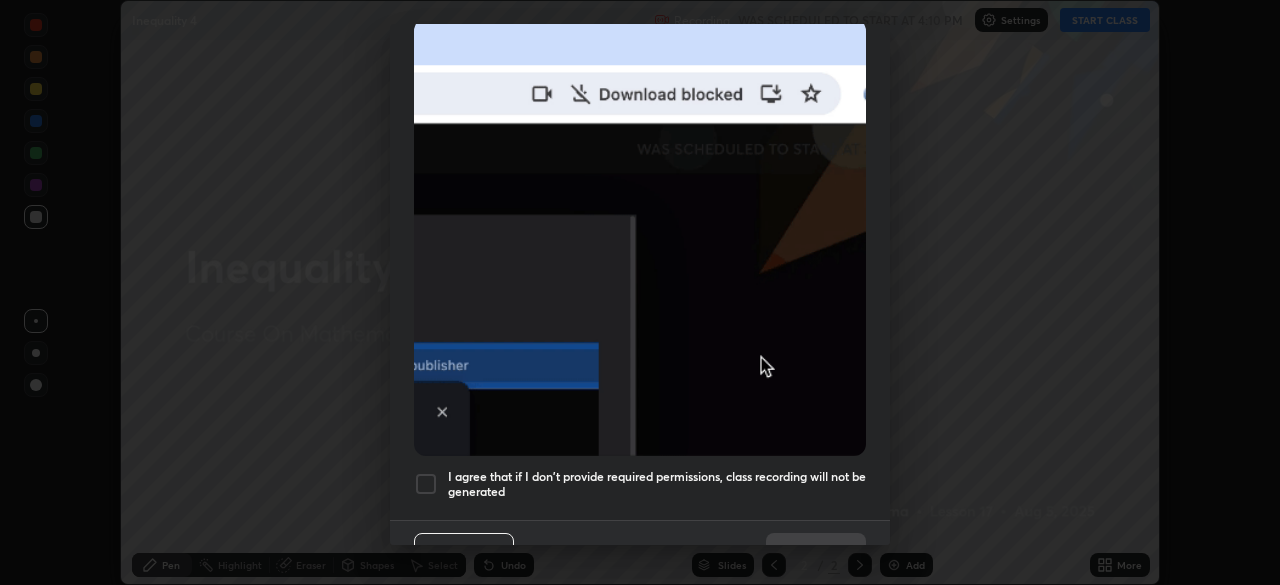 click at bounding box center (426, 484) 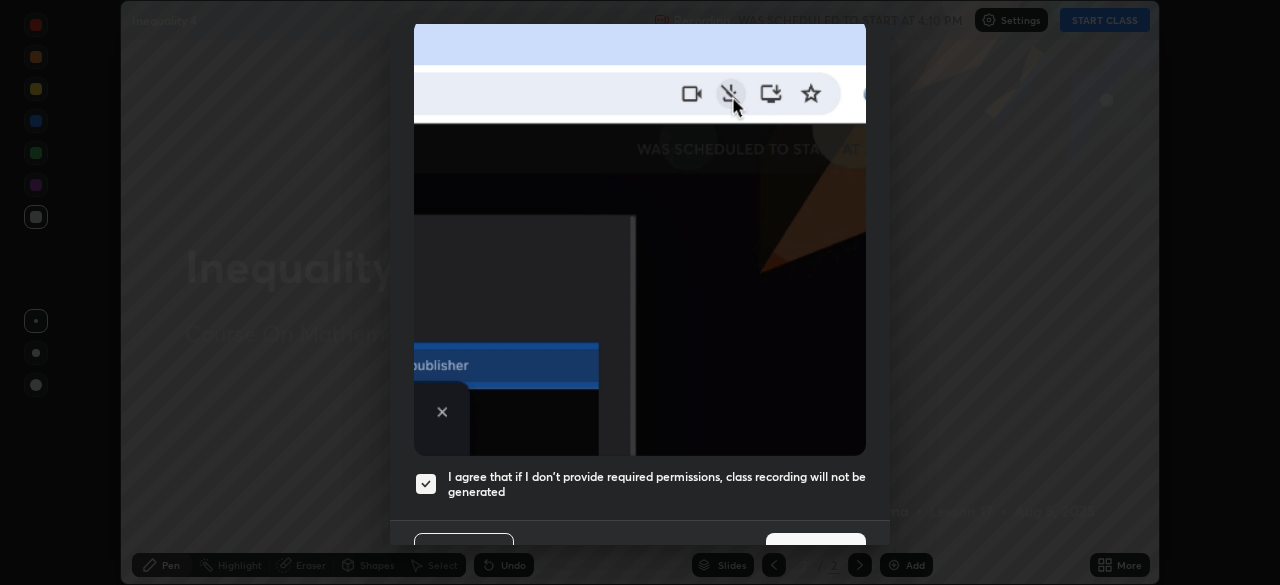 click on "Done" at bounding box center [816, 553] 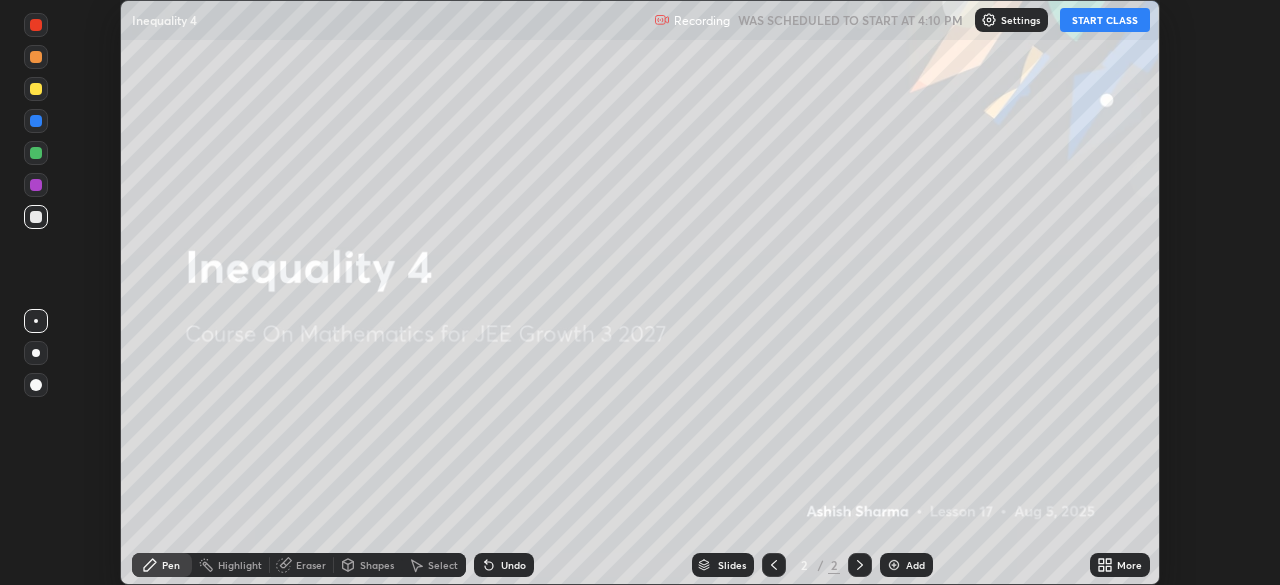 click on "START CLASS" at bounding box center (1105, 20) 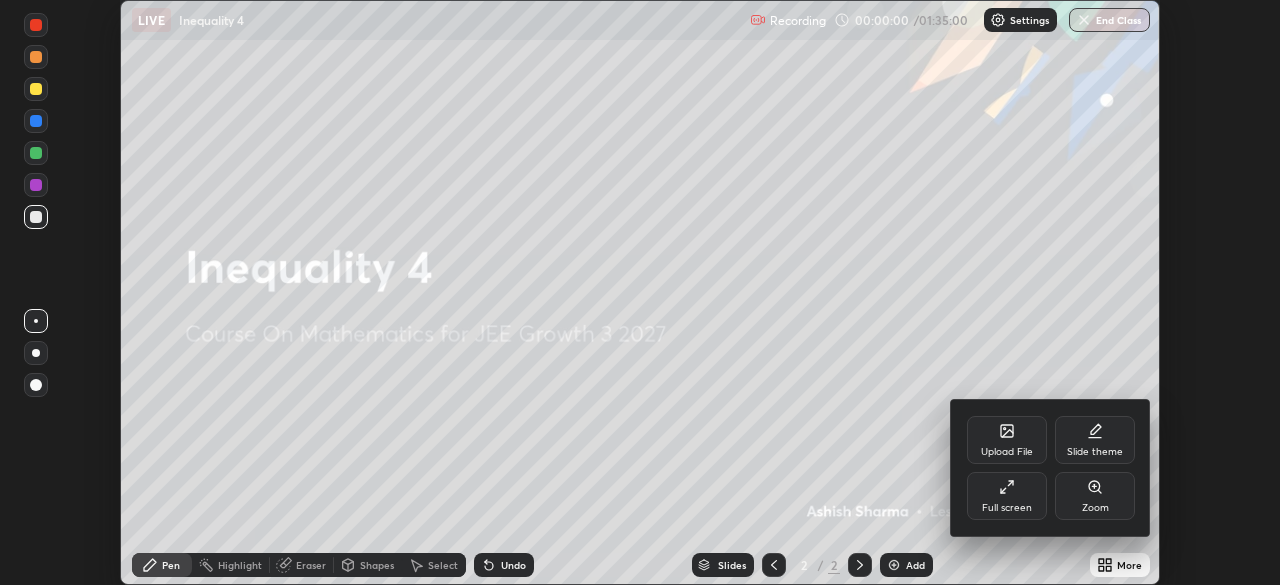 click on "Full screen" at bounding box center [1007, 496] 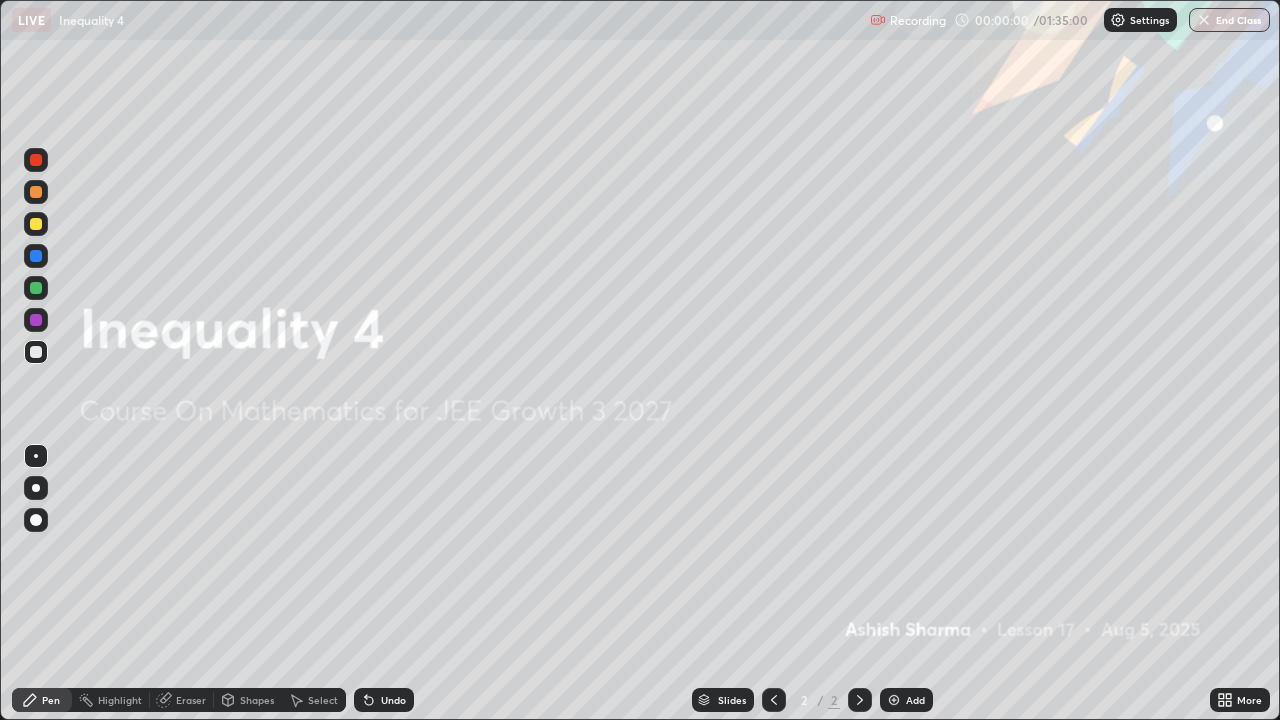 scroll, scrollTop: 99280, scrollLeft: 98720, axis: both 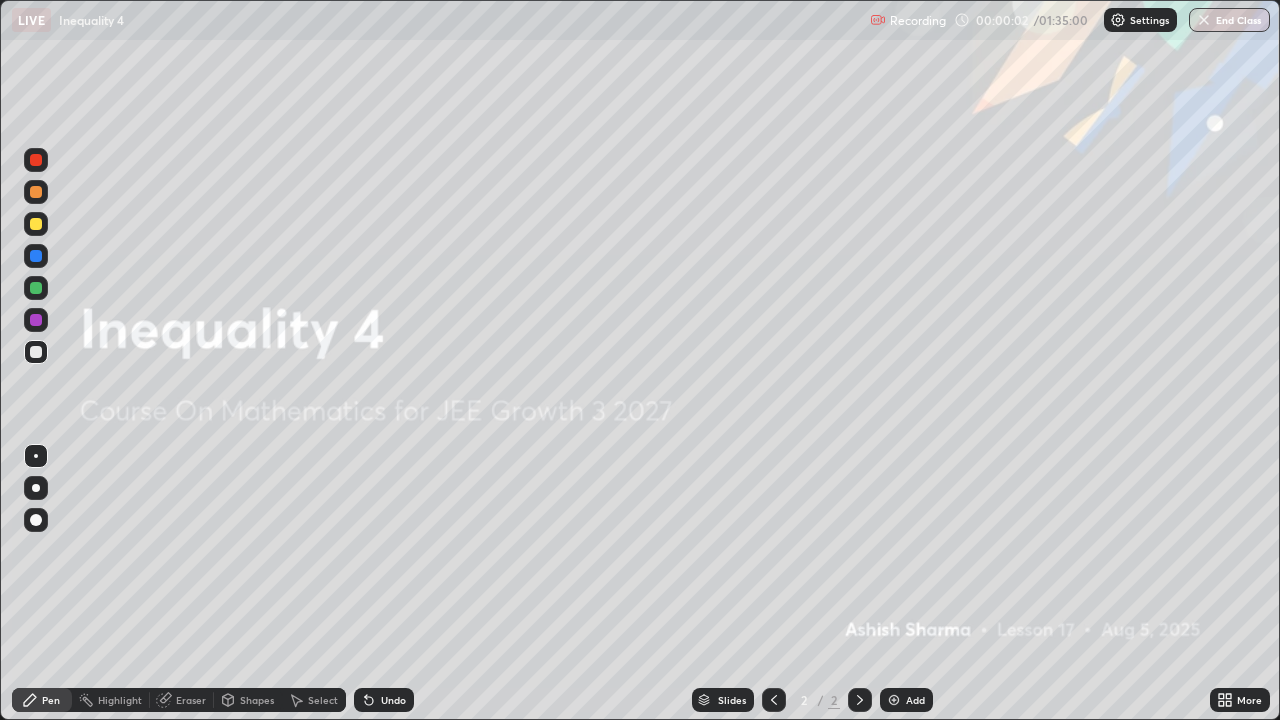 click on "Add" at bounding box center [915, 700] 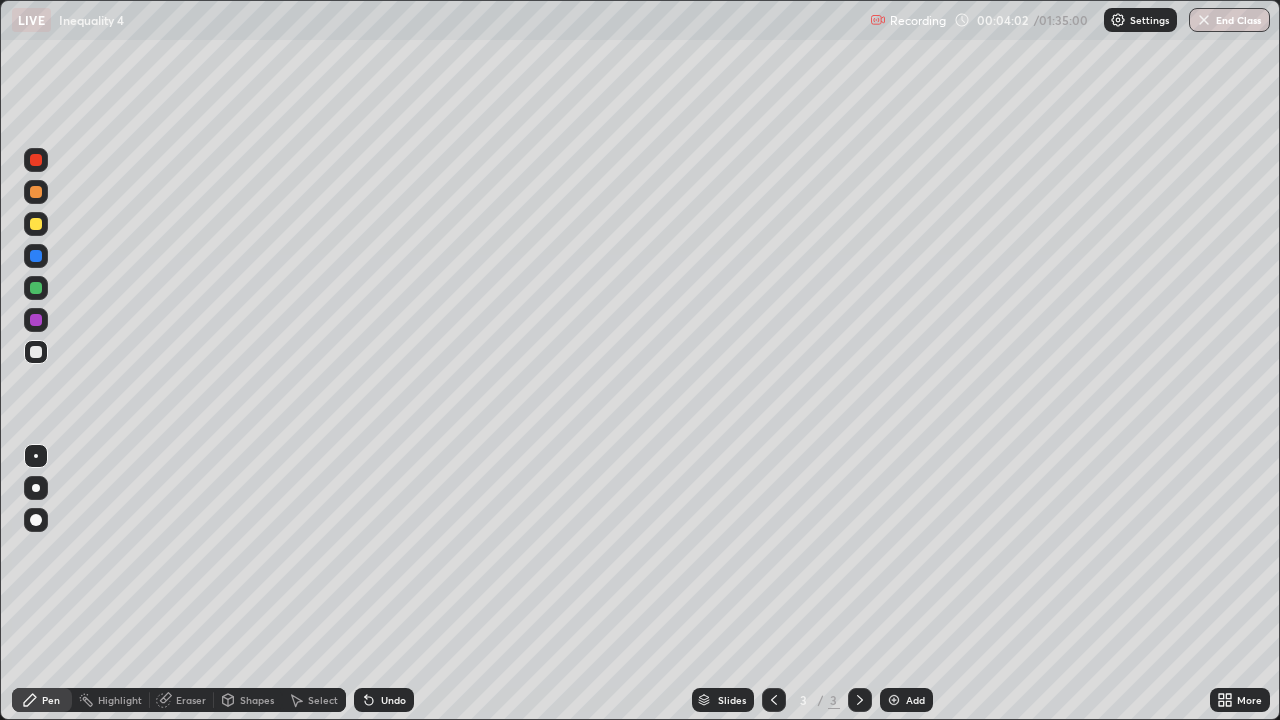 click on "Undo" at bounding box center (393, 700) 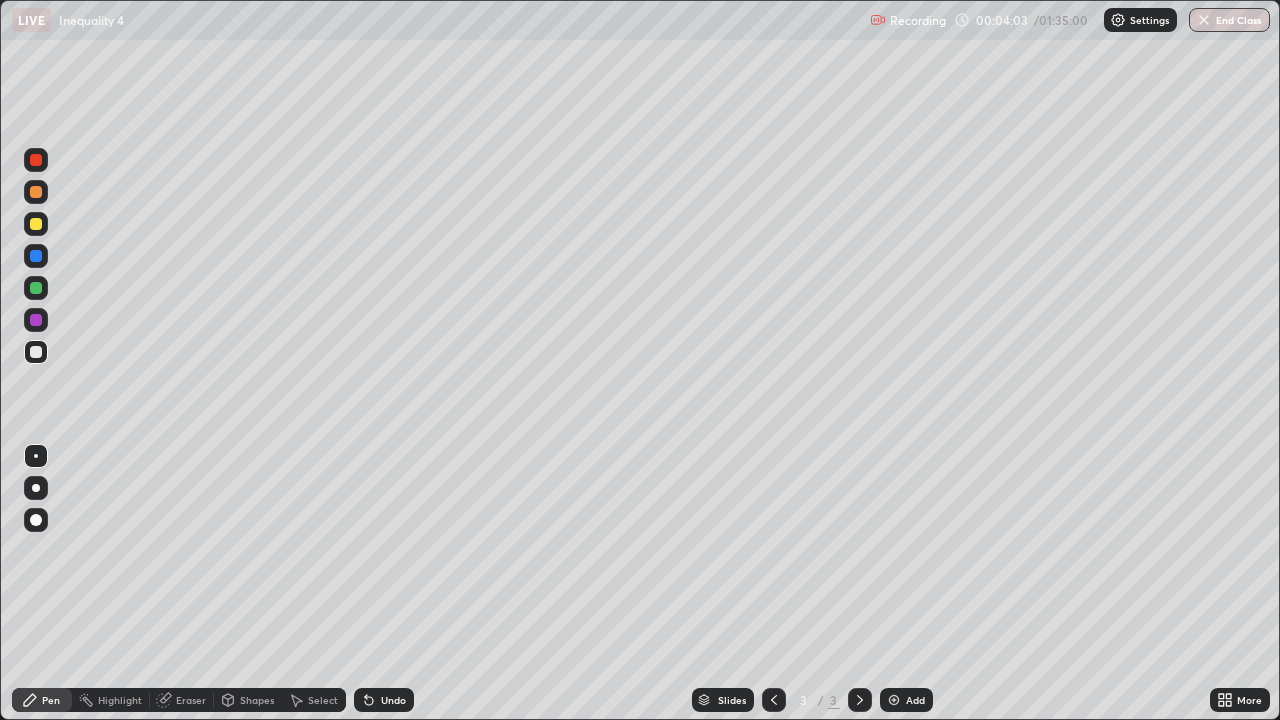 click on "Undo" at bounding box center [393, 700] 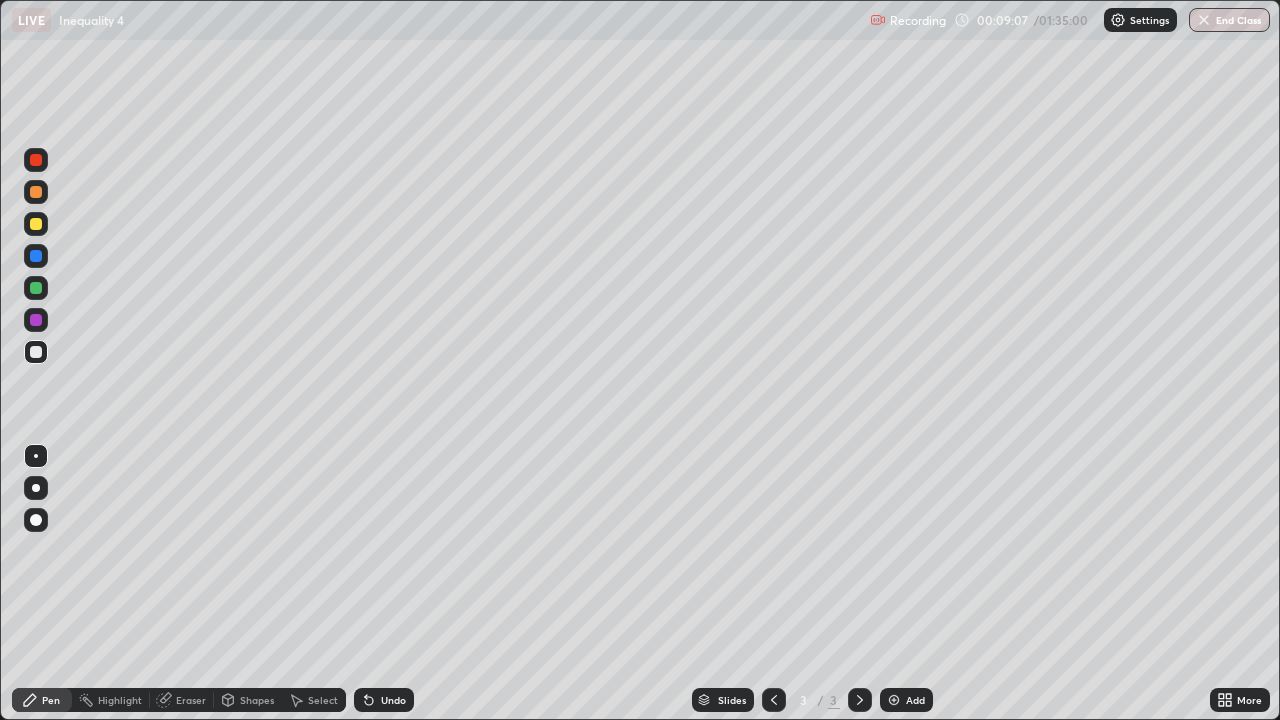 click on "Add" at bounding box center (915, 700) 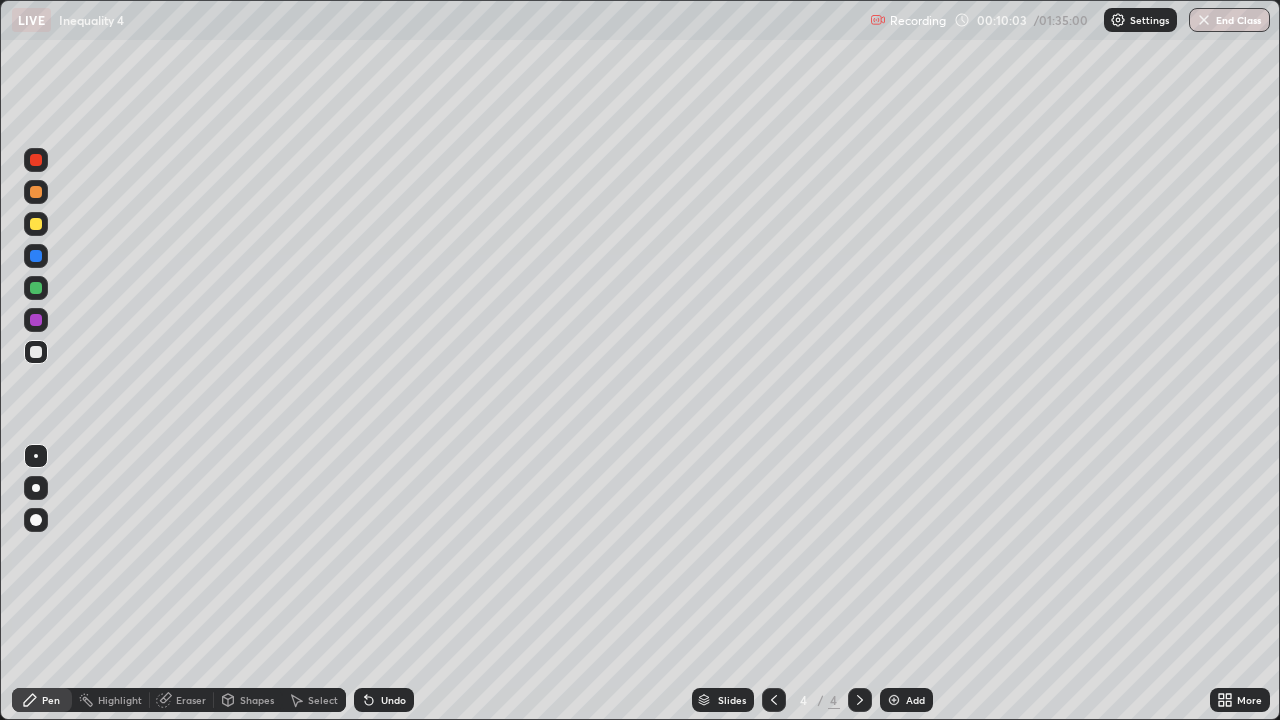 click on "Undo" at bounding box center (393, 700) 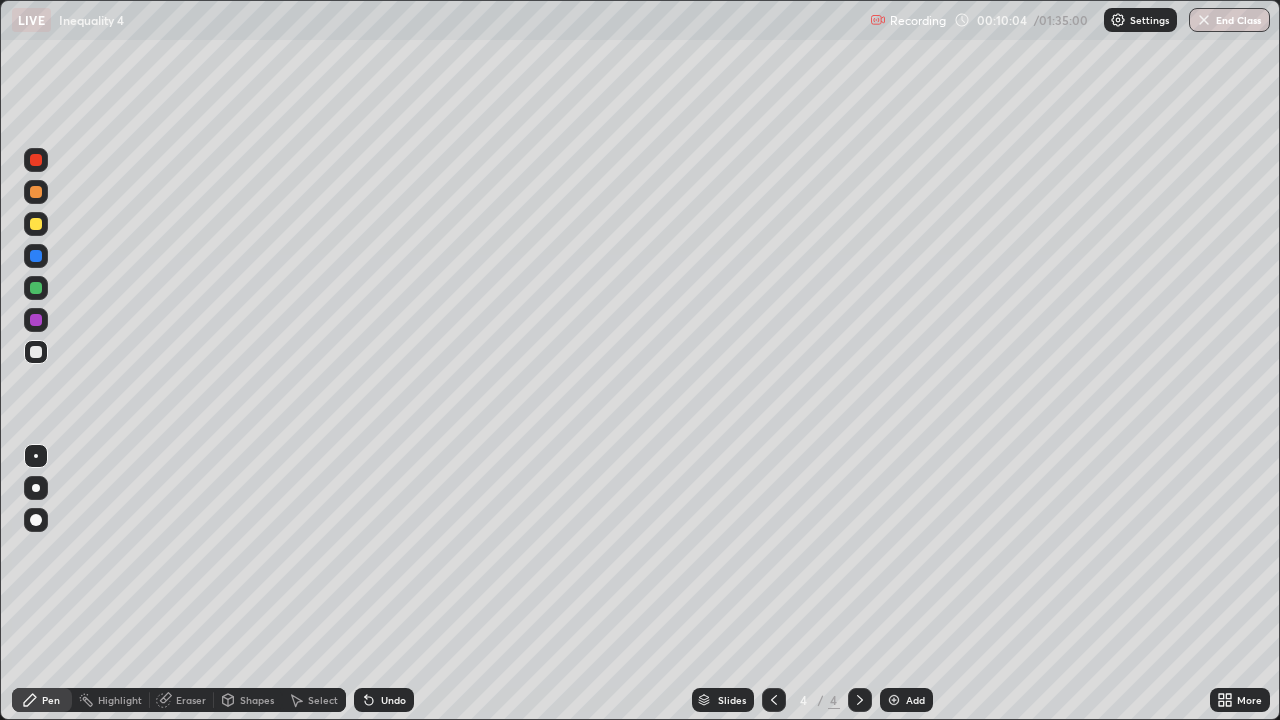 click on "Undo" at bounding box center [393, 700] 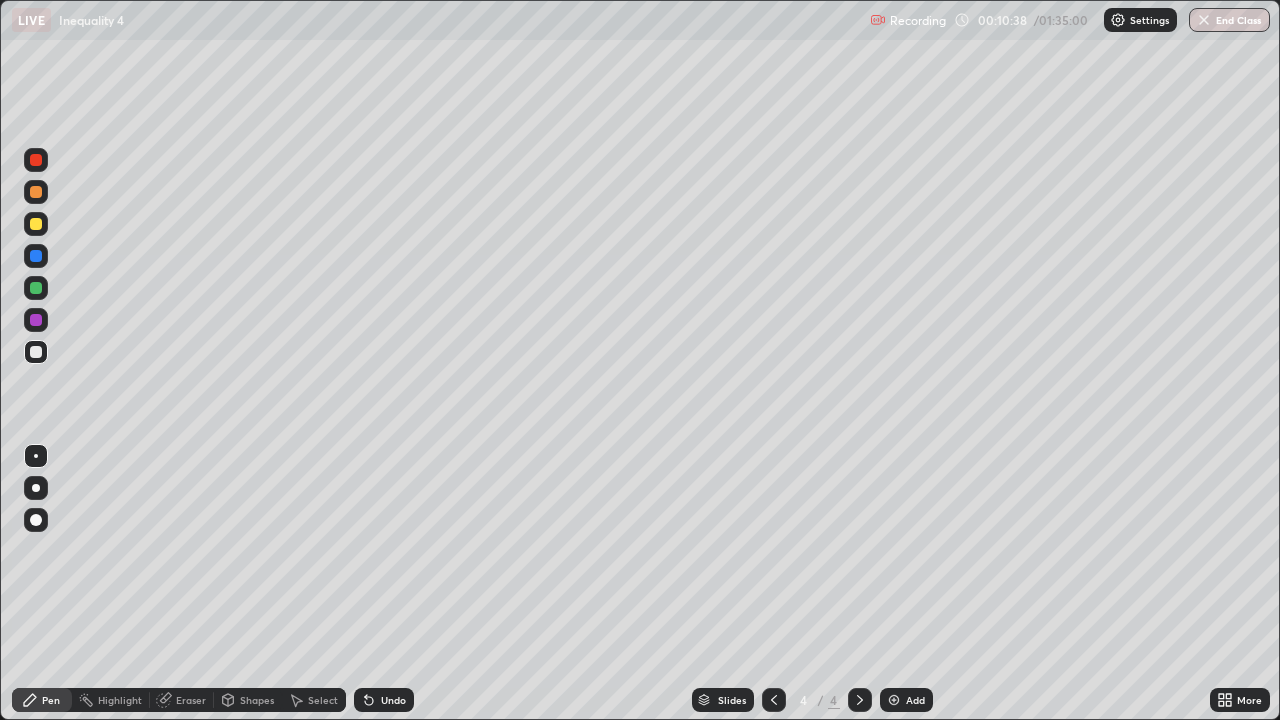 click at bounding box center [36, 288] 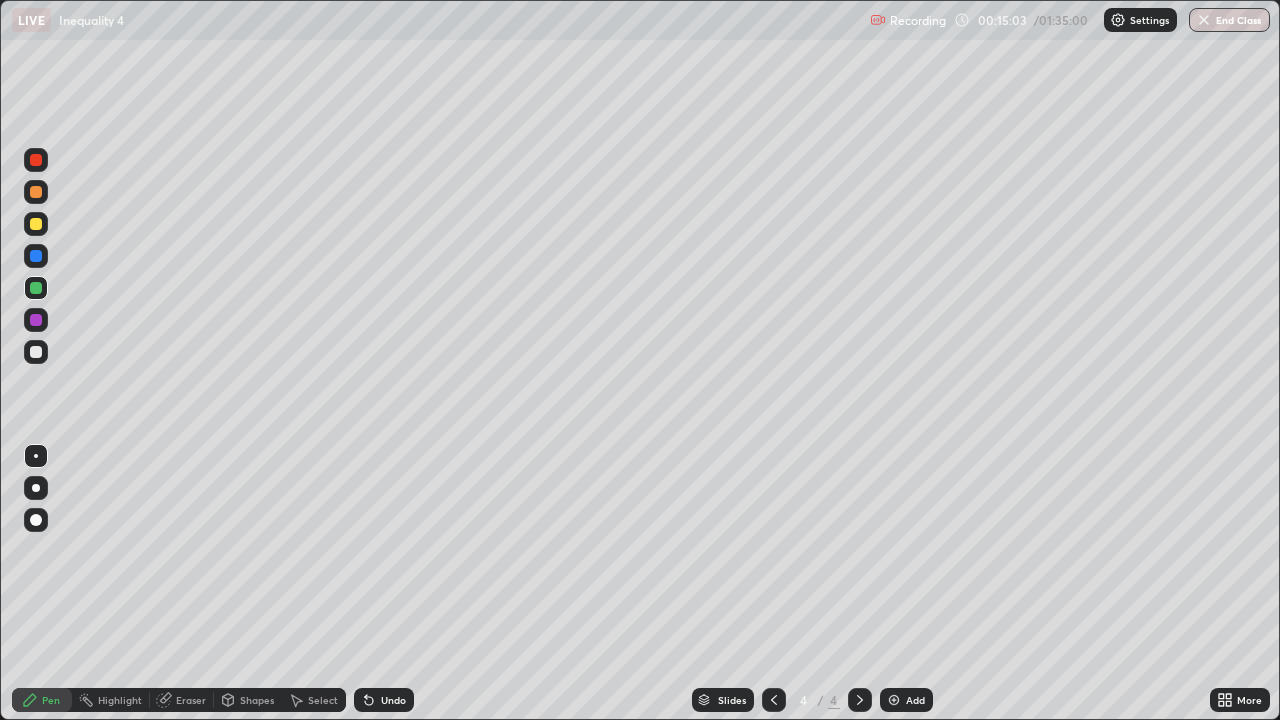 click on "Undo" at bounding box center [393, 700] 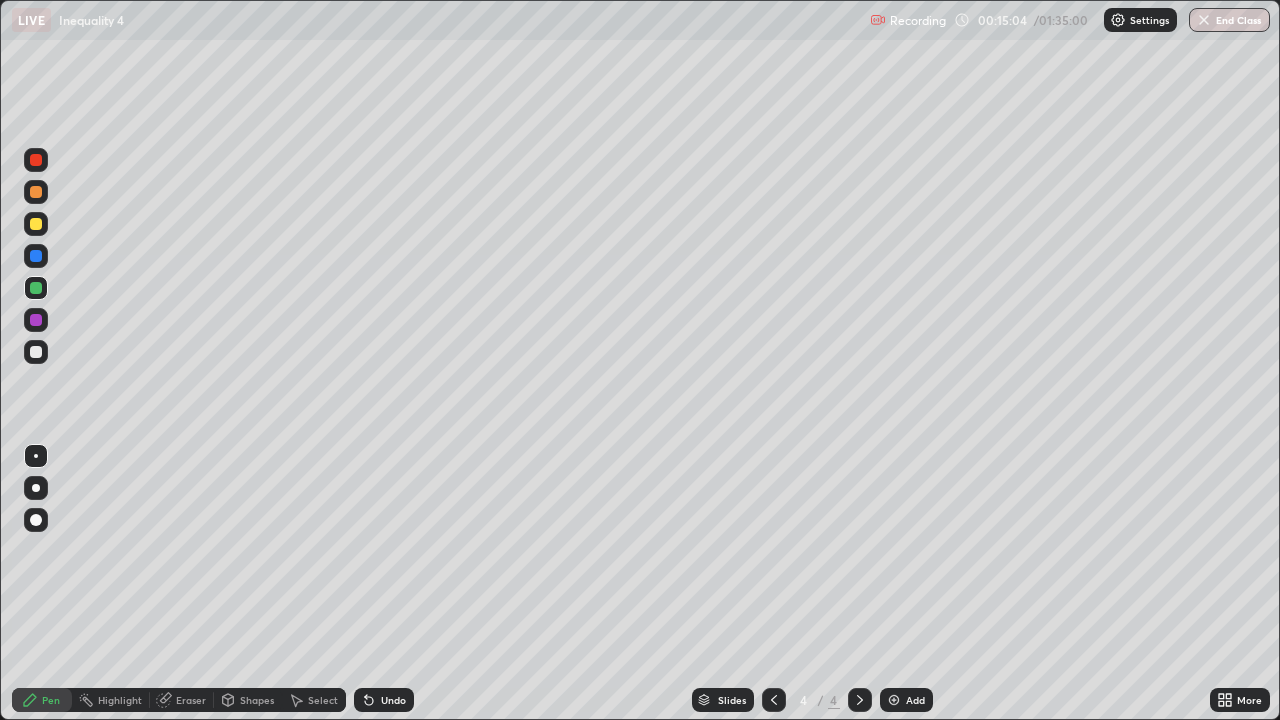 click on "Undo" at bounding box center (393, 700) 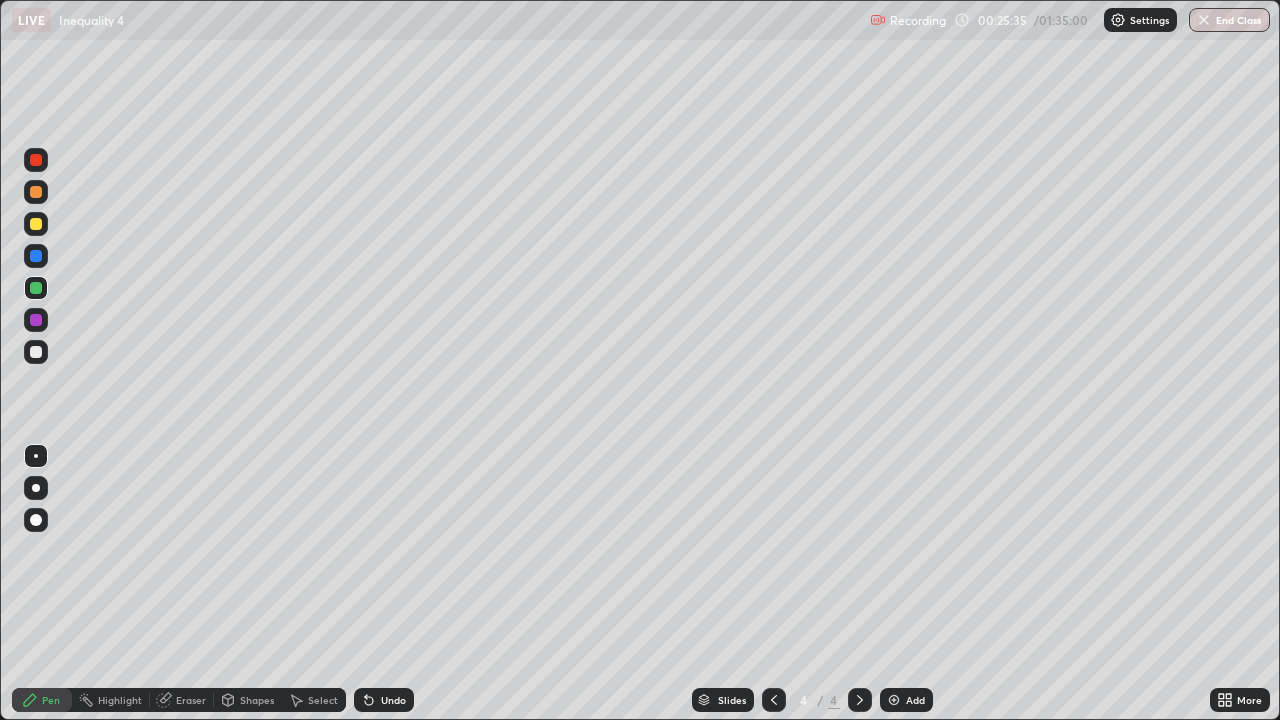 click on "Add" at bounding box center (915, 700) 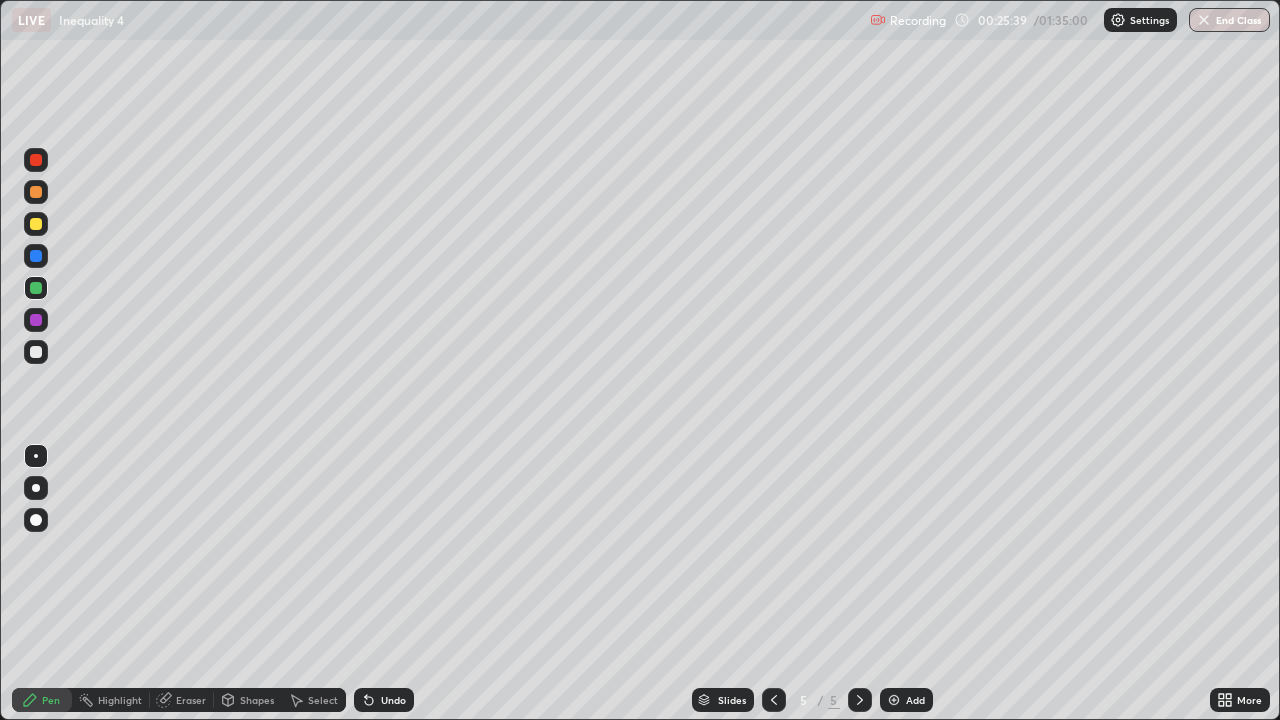 click at bounding box center (36, 352) 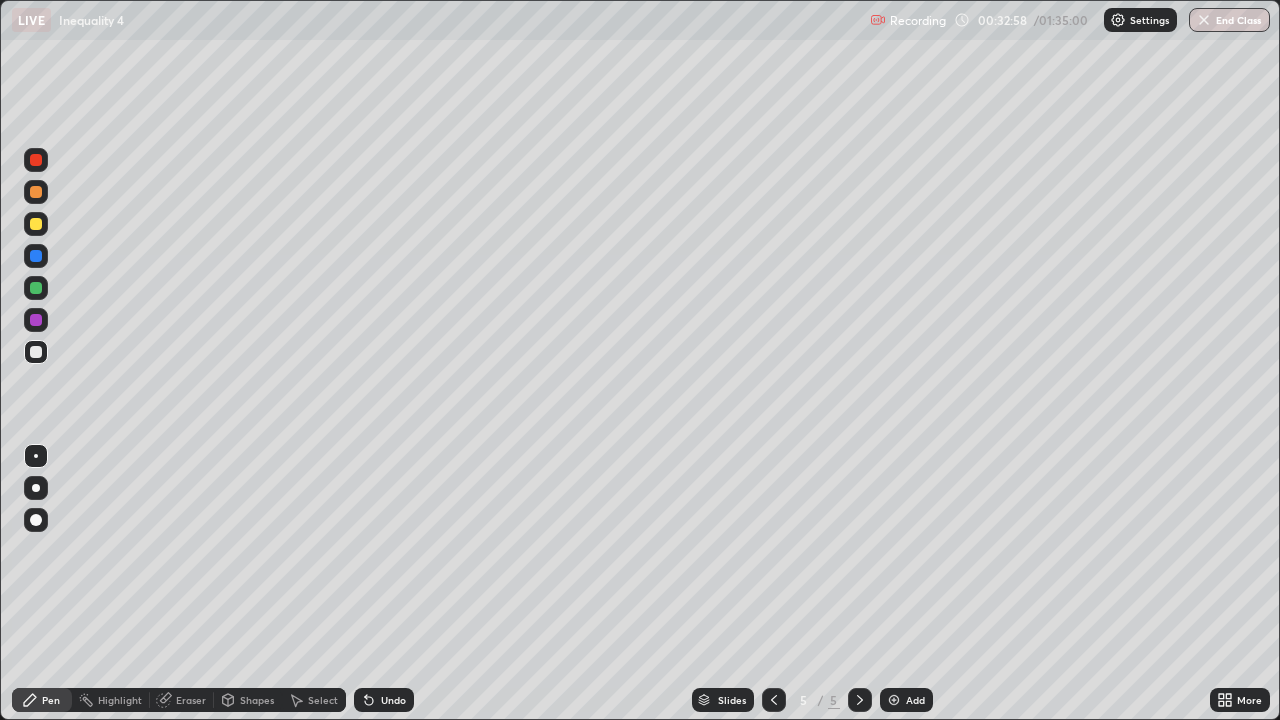 click on "Undo" at bounding box center (393, 700) 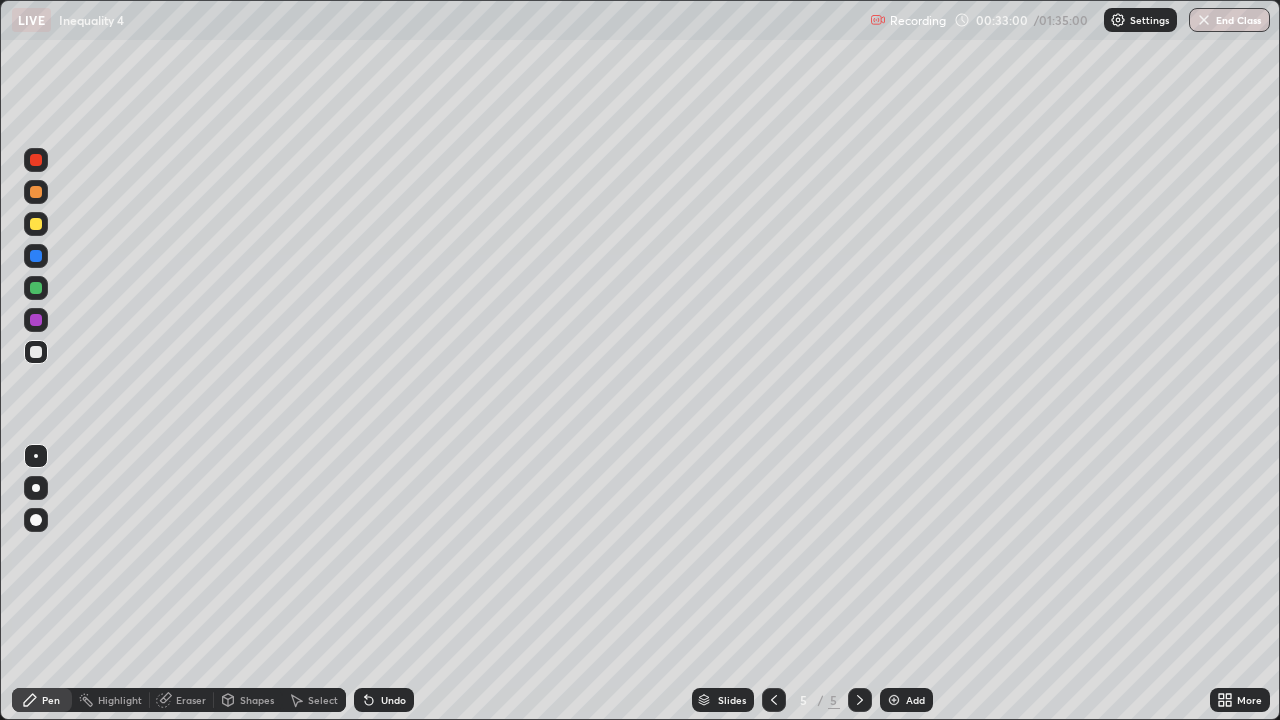 click on "Undo" at bounding box center [384, 700] 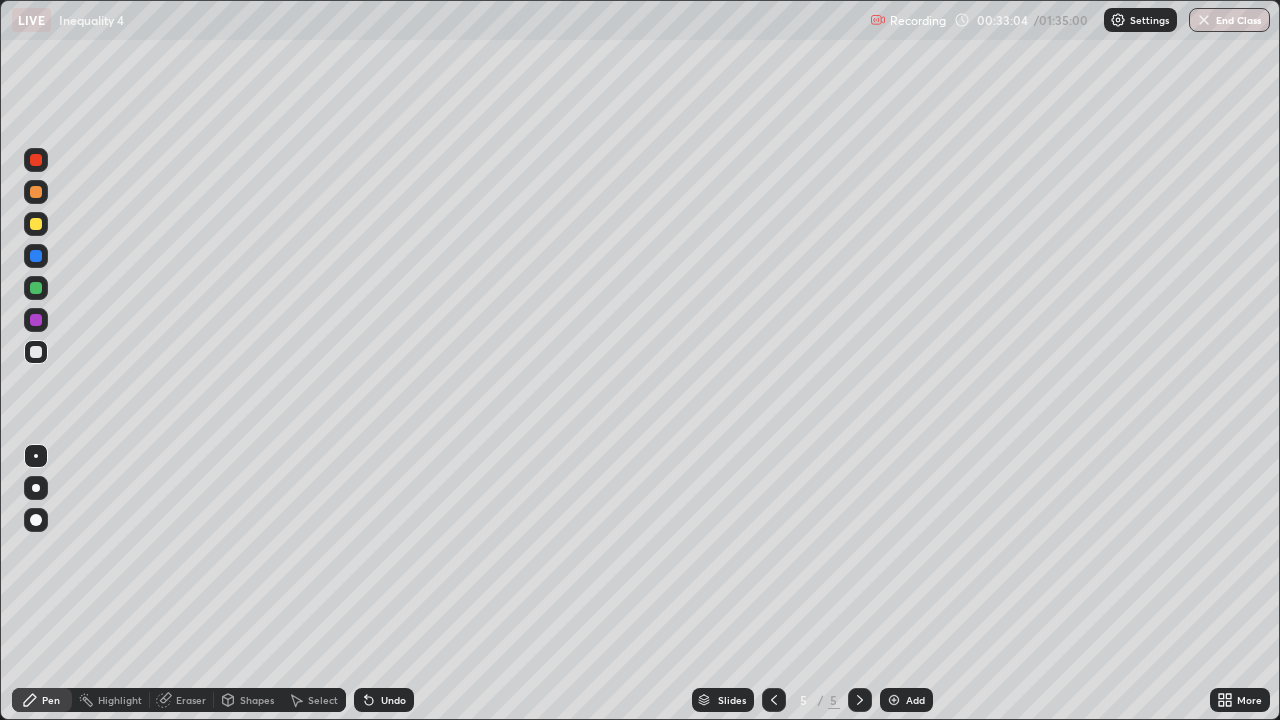click on "Undo" at bounding box center (393, 700) 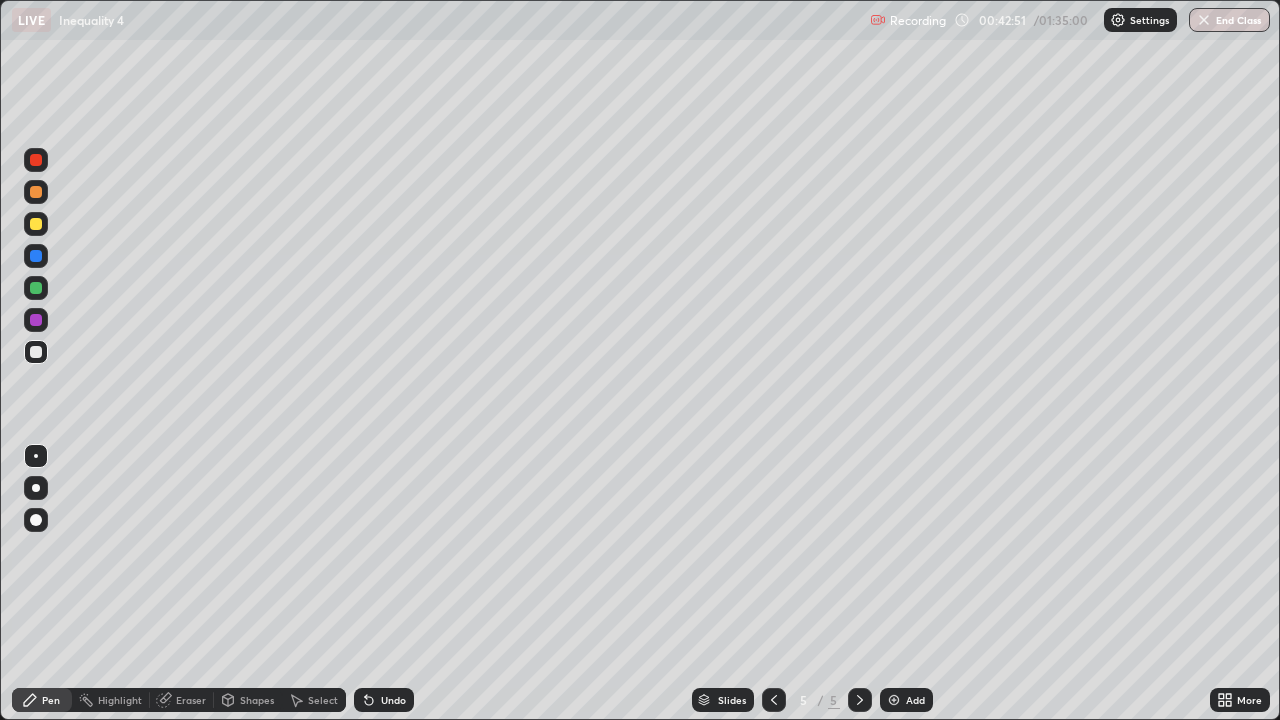 click on "Add" at bounding box center (915, 700) 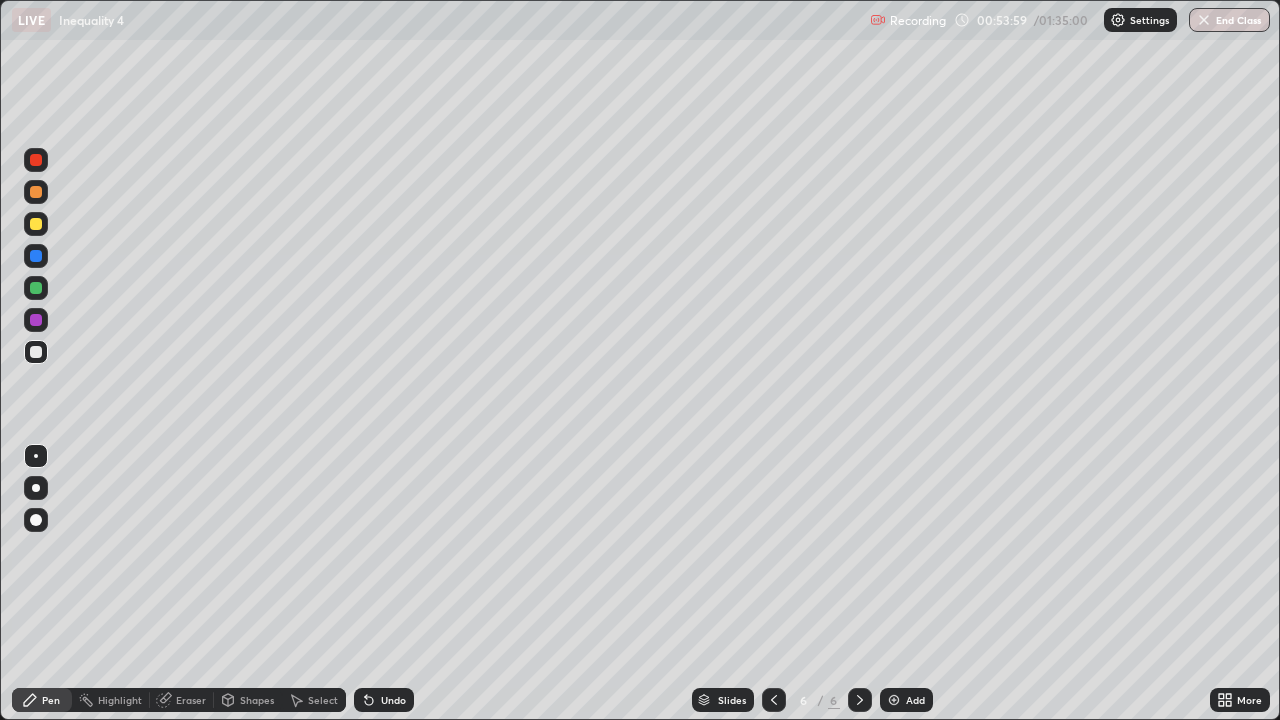 click 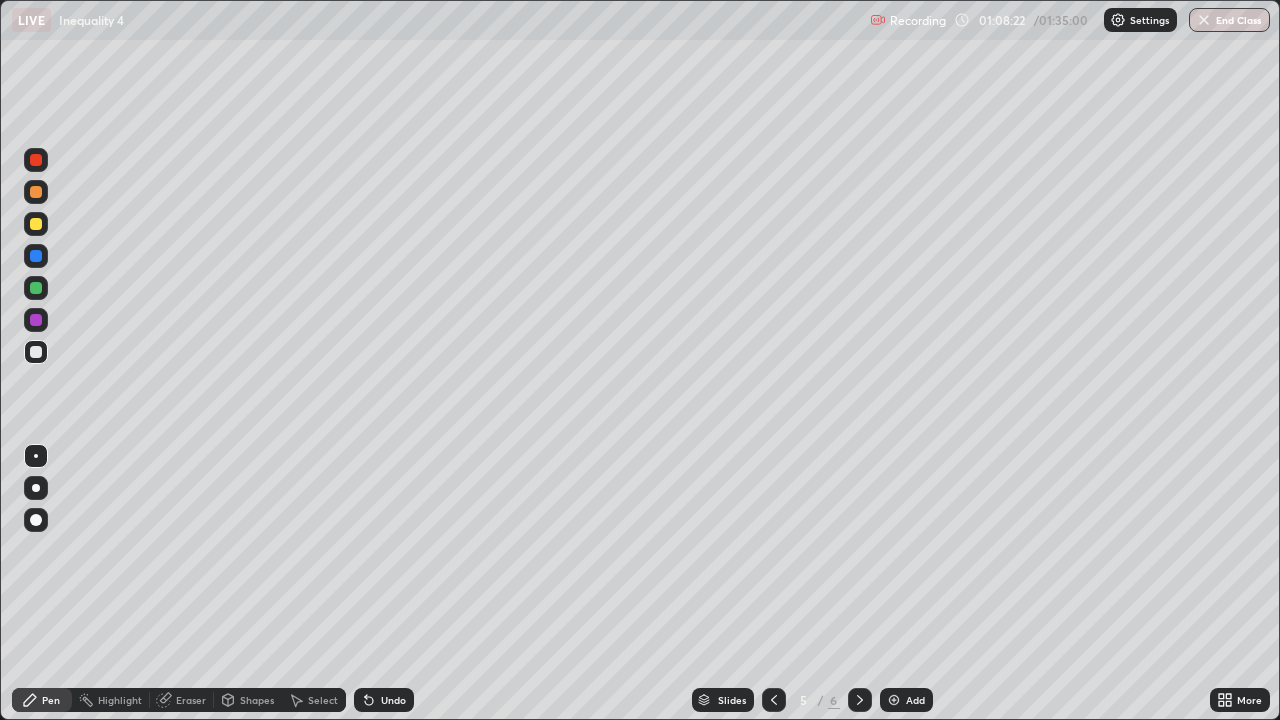 click 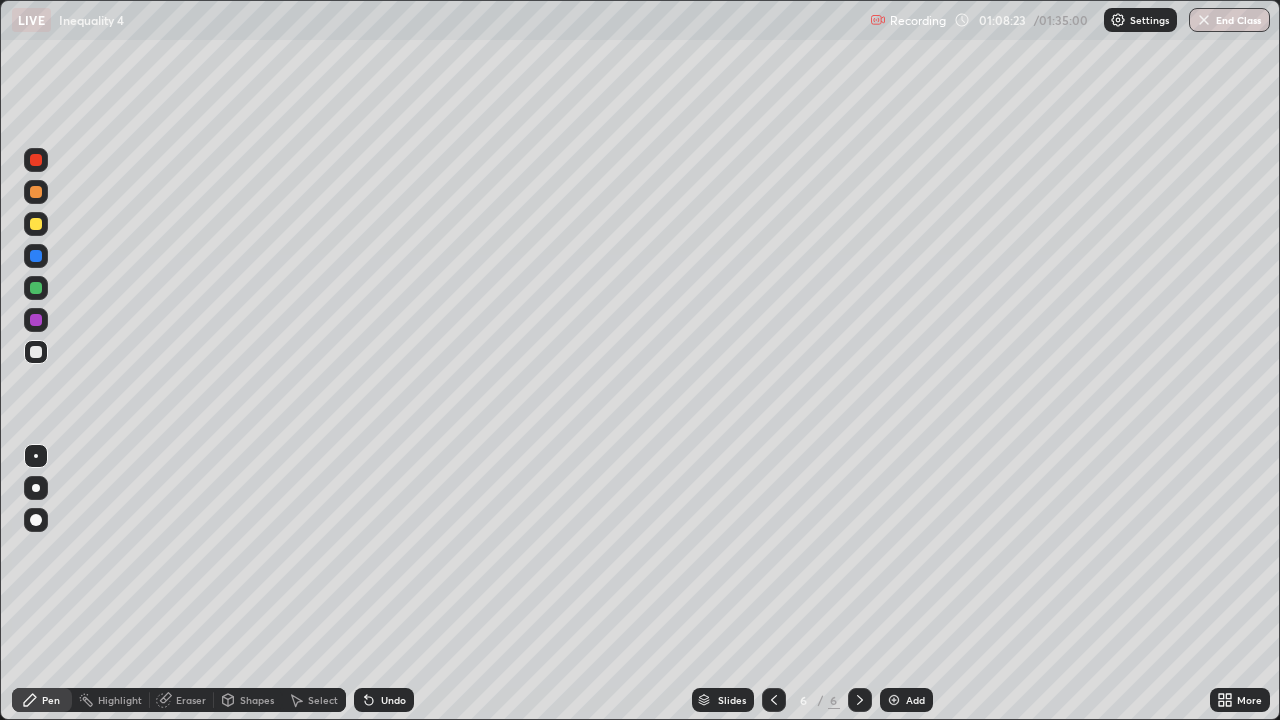 click at bounding box center (894, 700) 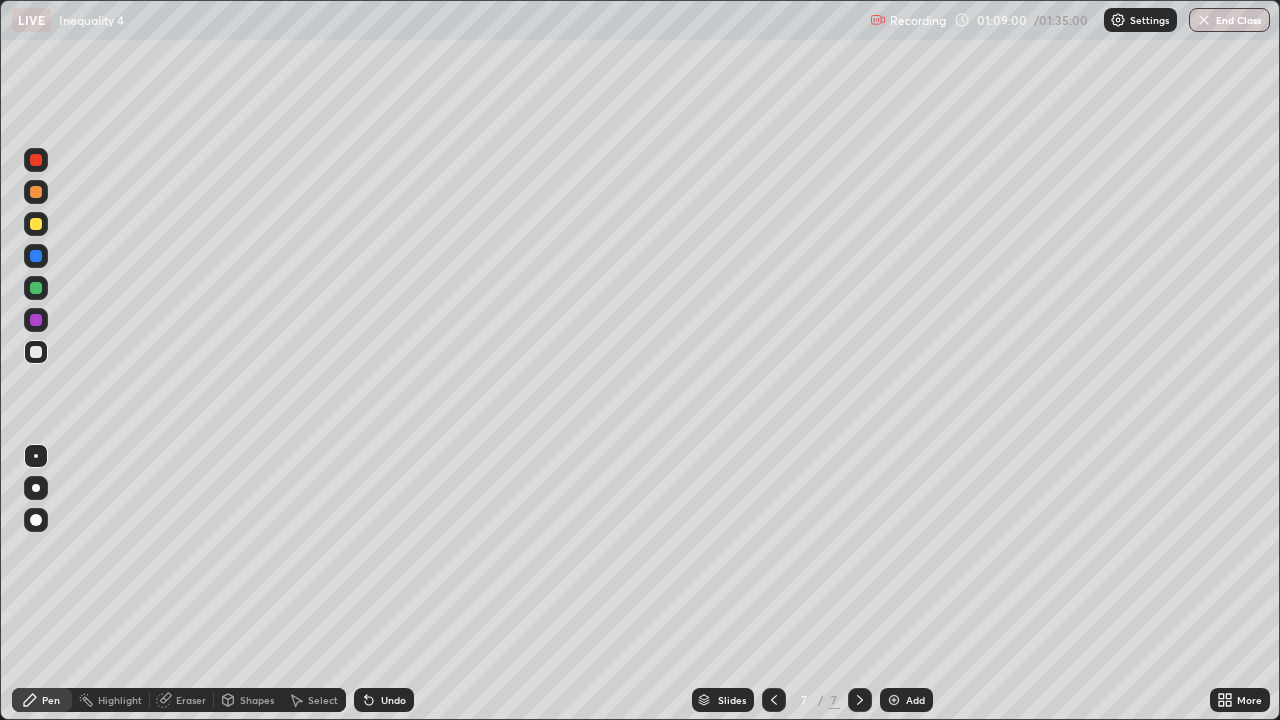 click on "Undo" at bounding box center [393, 700] 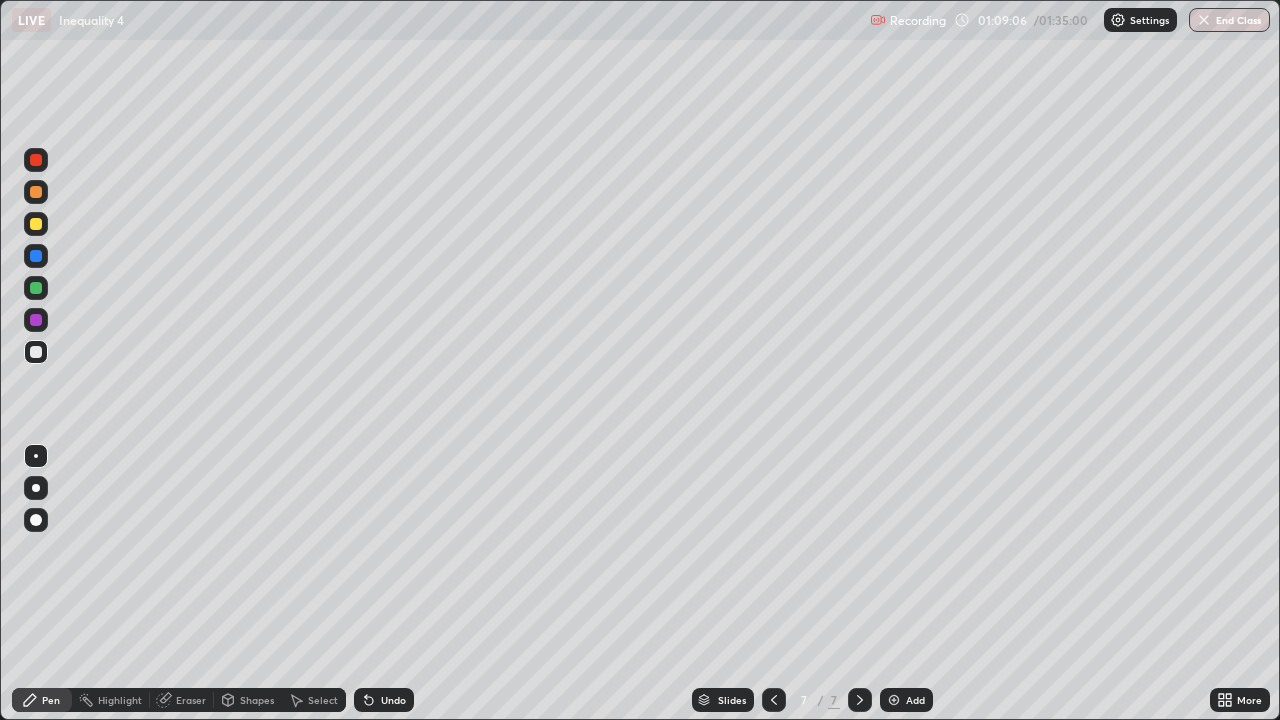 click on "Undo" at bounding box center [393, 700] 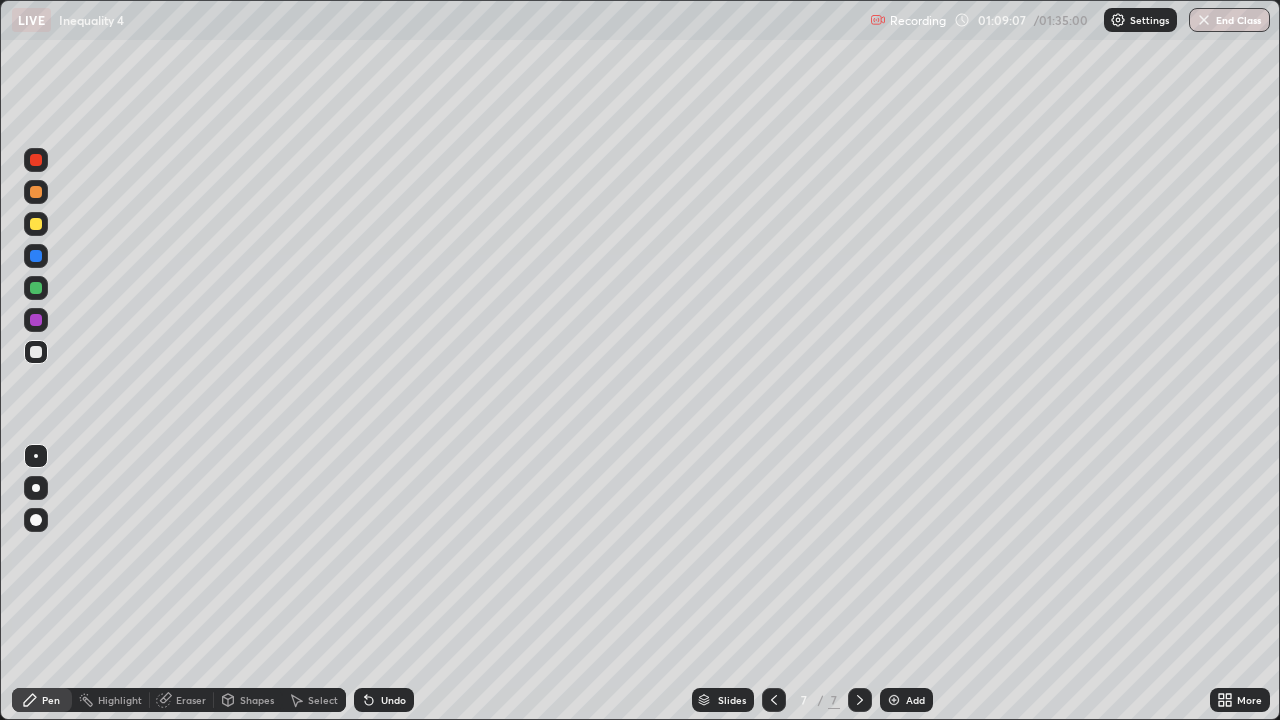 click on "Undo" at bounding box center (393, 700) 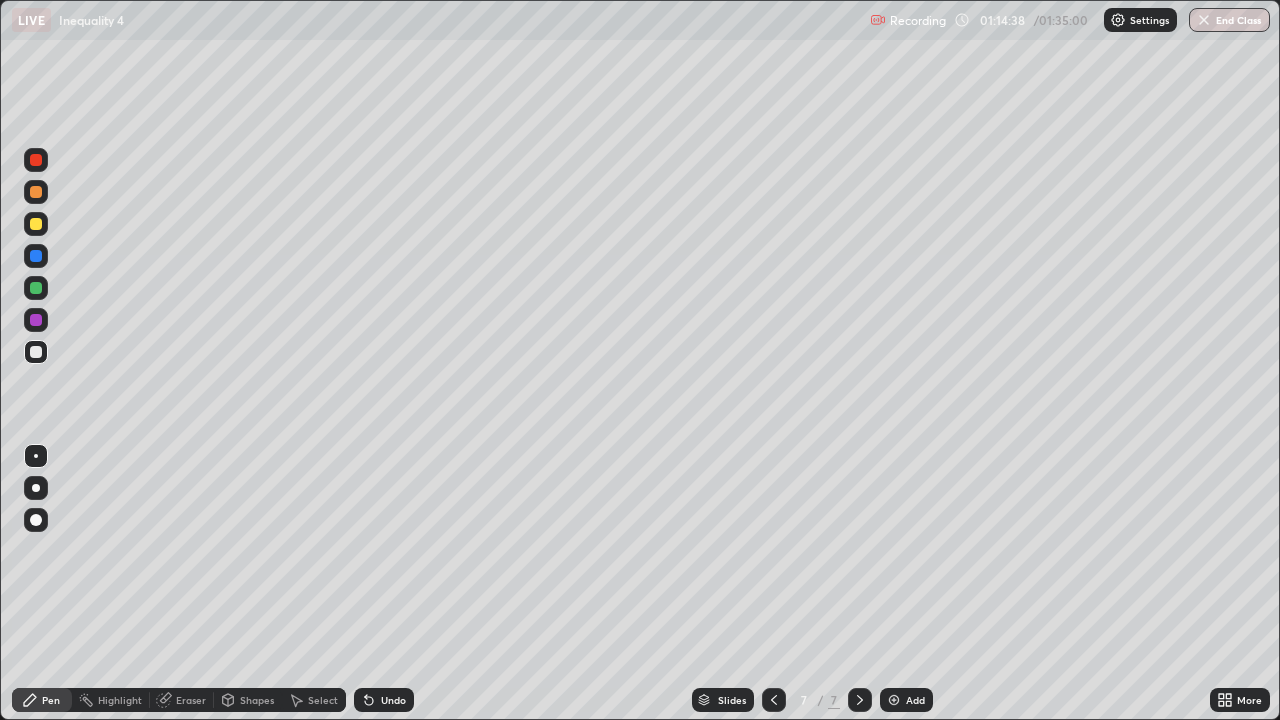 click on "Undo" at bounding box center [393, 700] 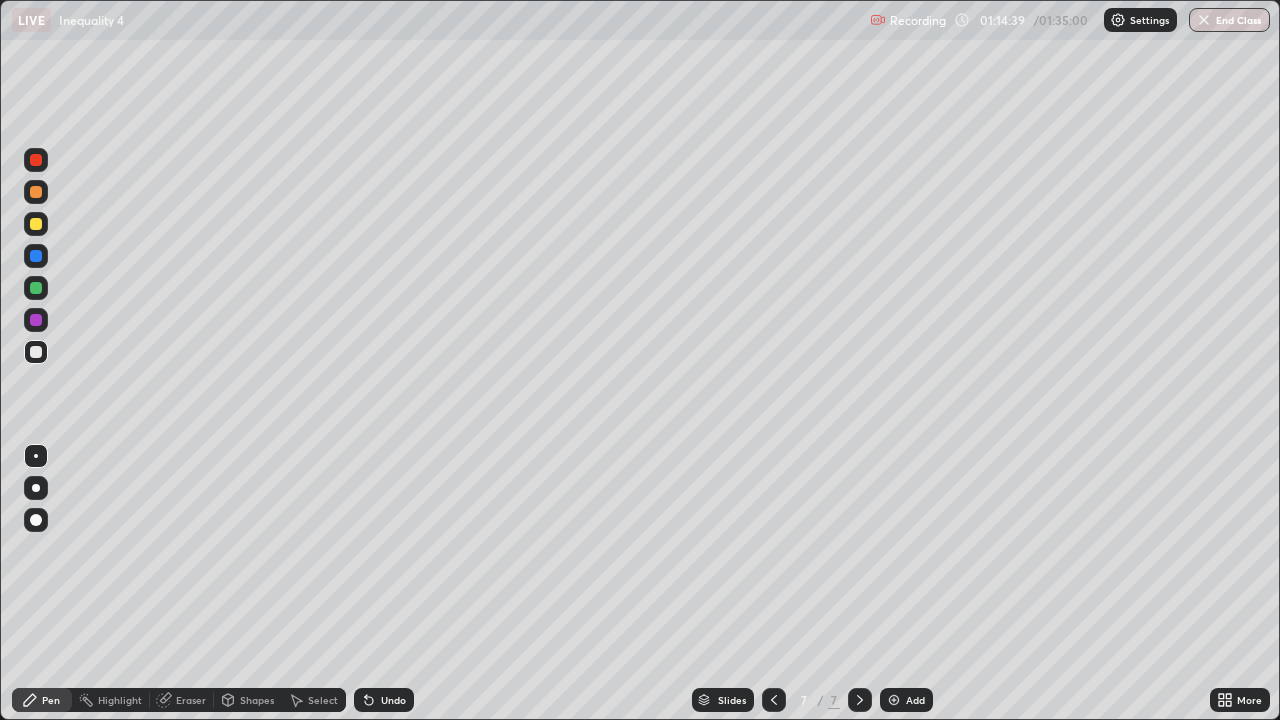 click on "Undo" at bounding box center (384, 700) 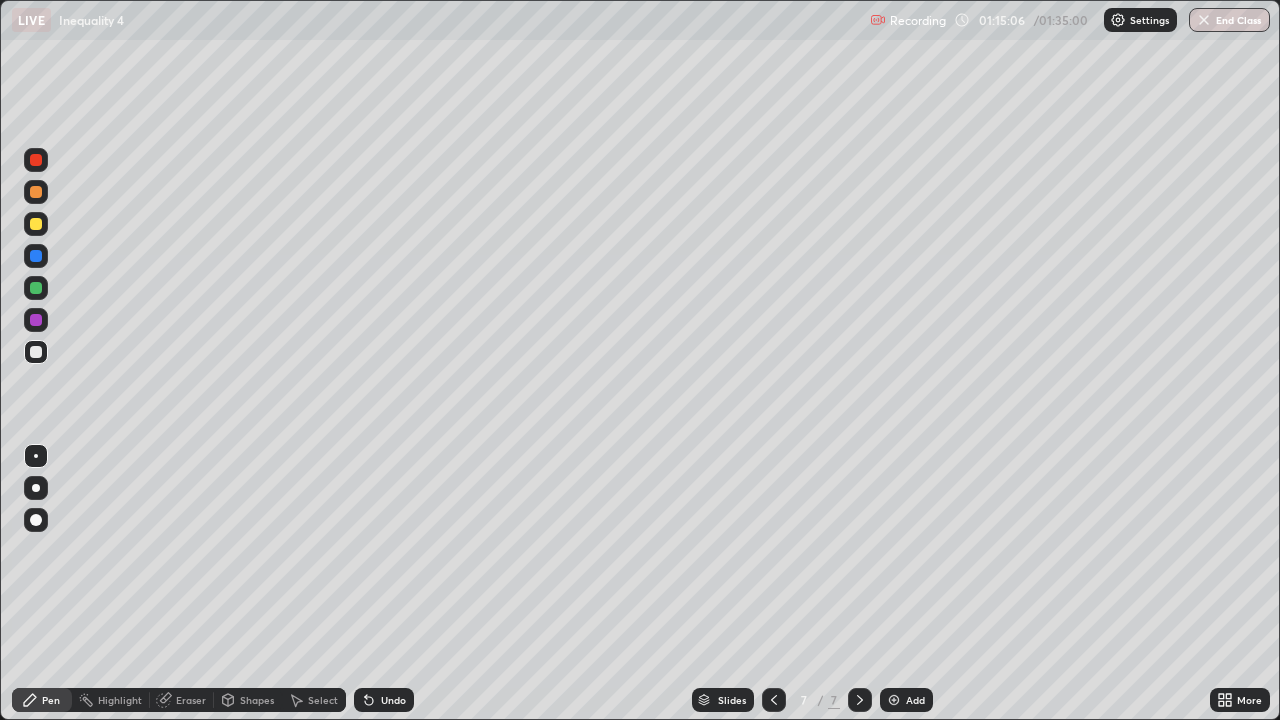 click on "Undo" at bounding box center (384, 700) 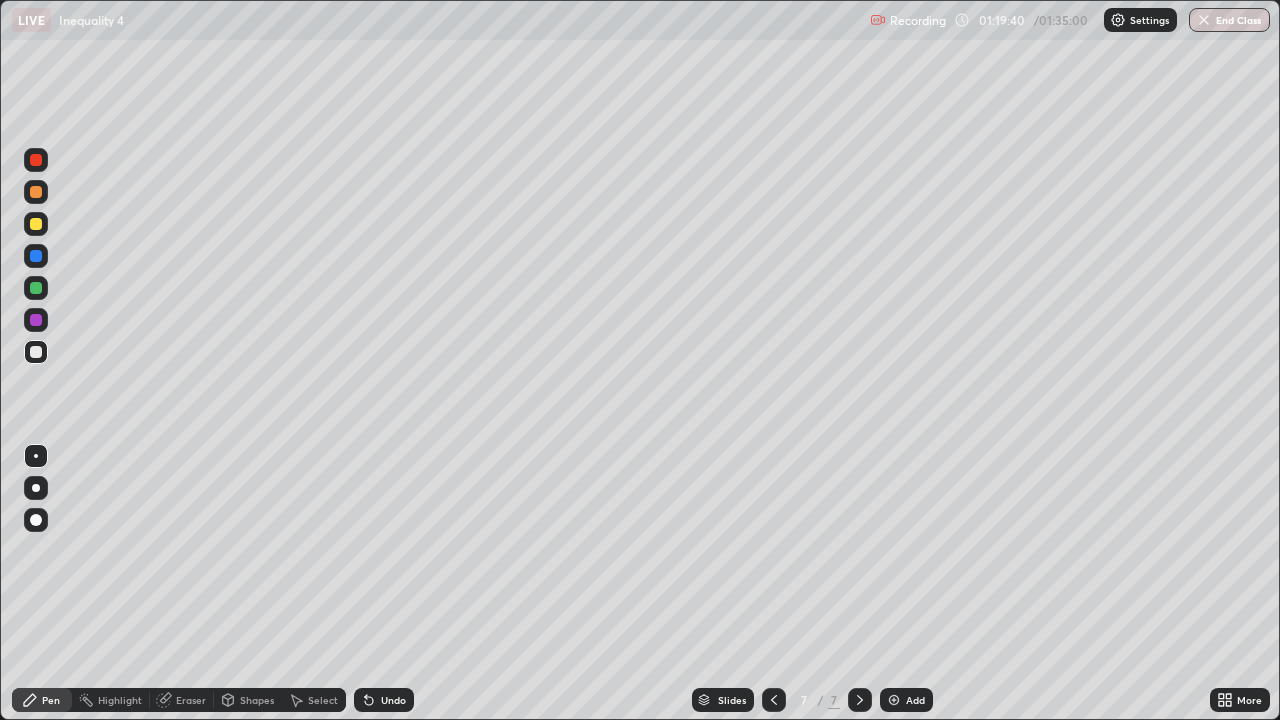click on "Add" at bounding box center [915, 700] 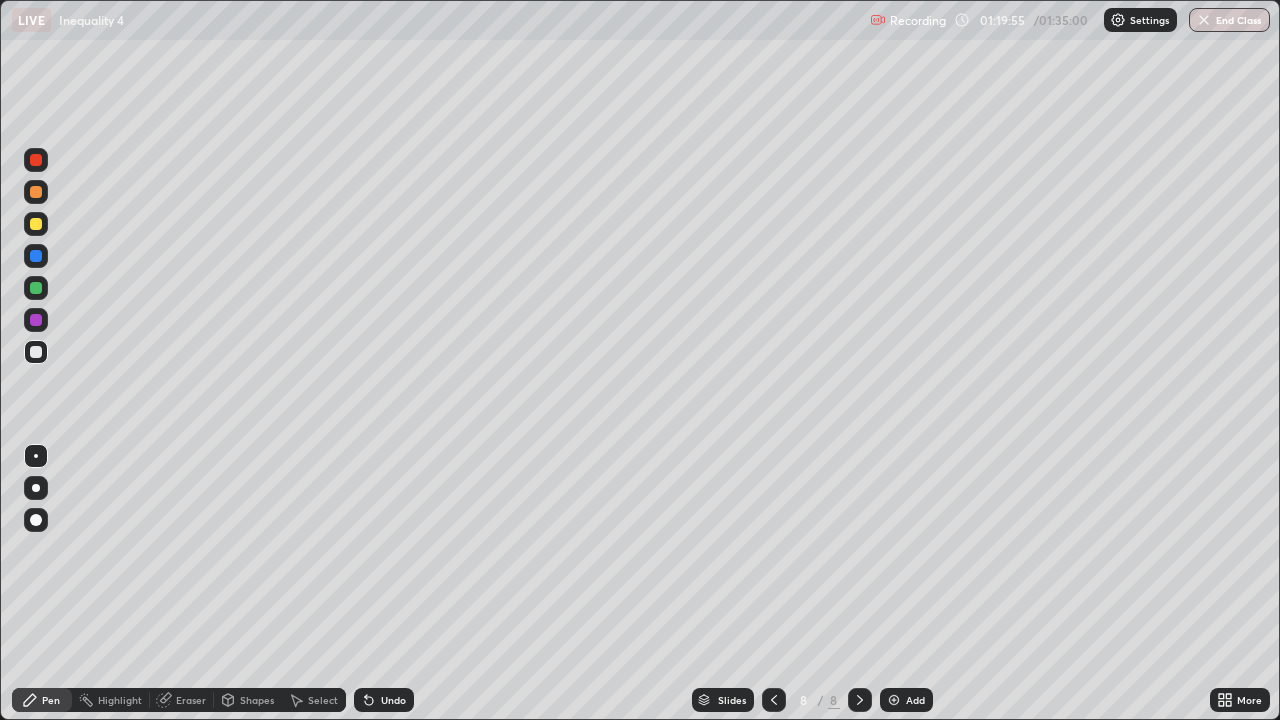 click on "Eraser" at bounding box center [191, 700] 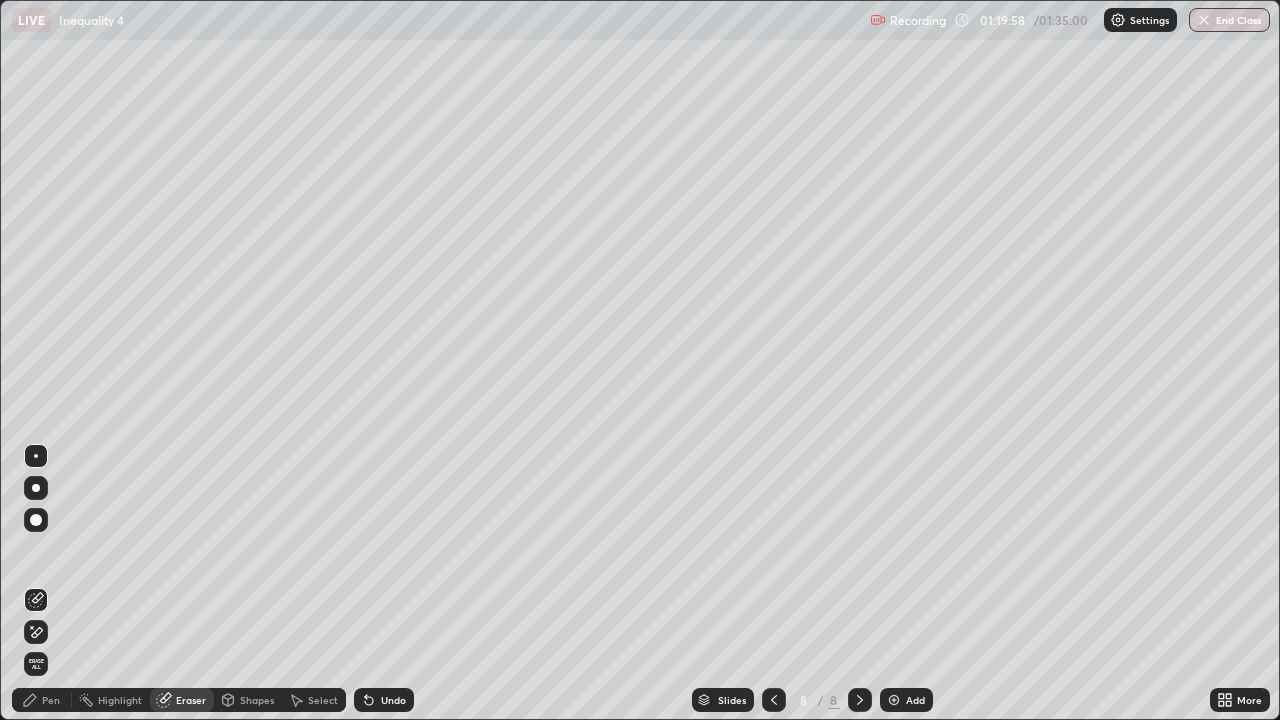 click on "Pen" at bounding box center [51, 700] 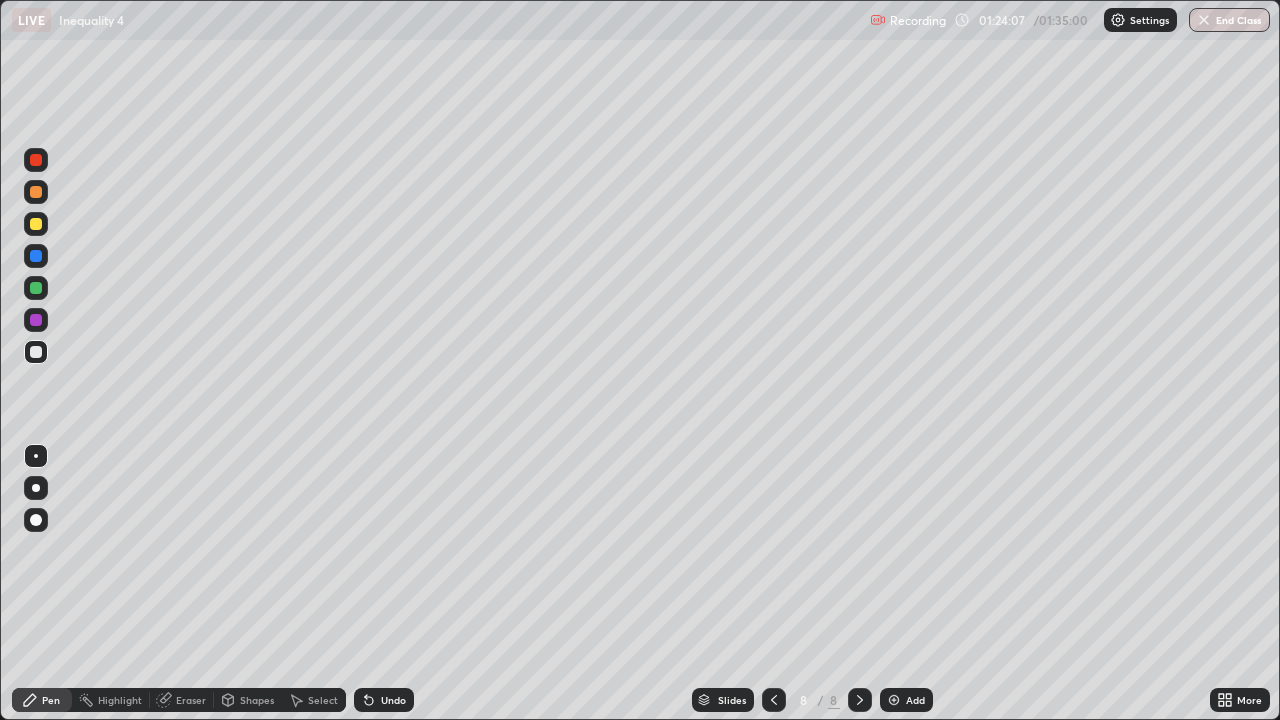 click on "End Class" at bounding box center (1229, 20) 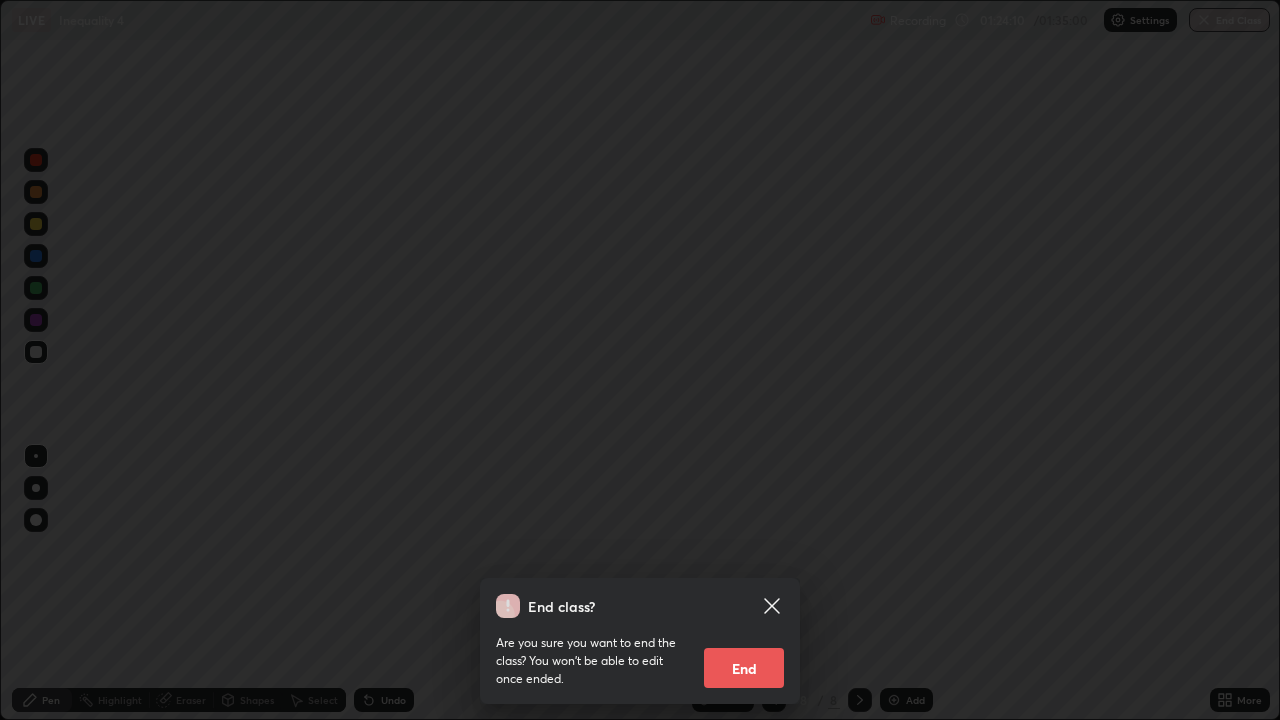 click on "End" at bounding box center (744, 668) 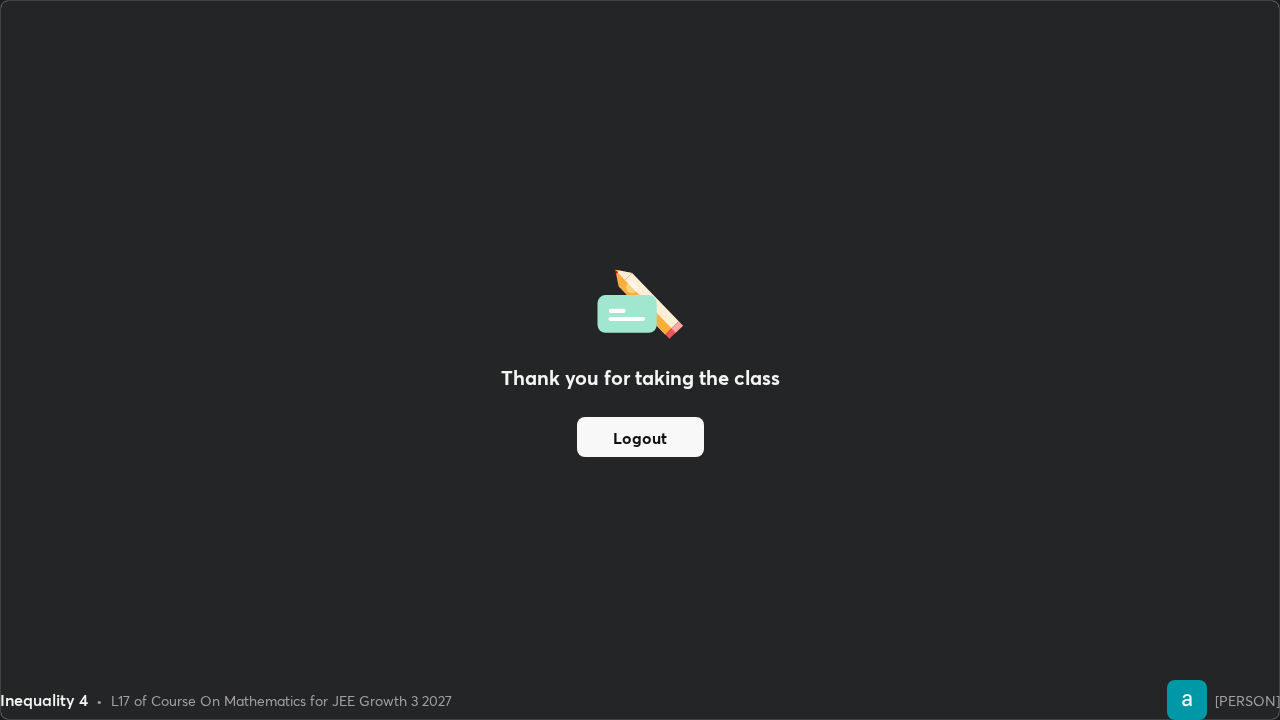 click on "Logout" at bounding box center (640, 437) 